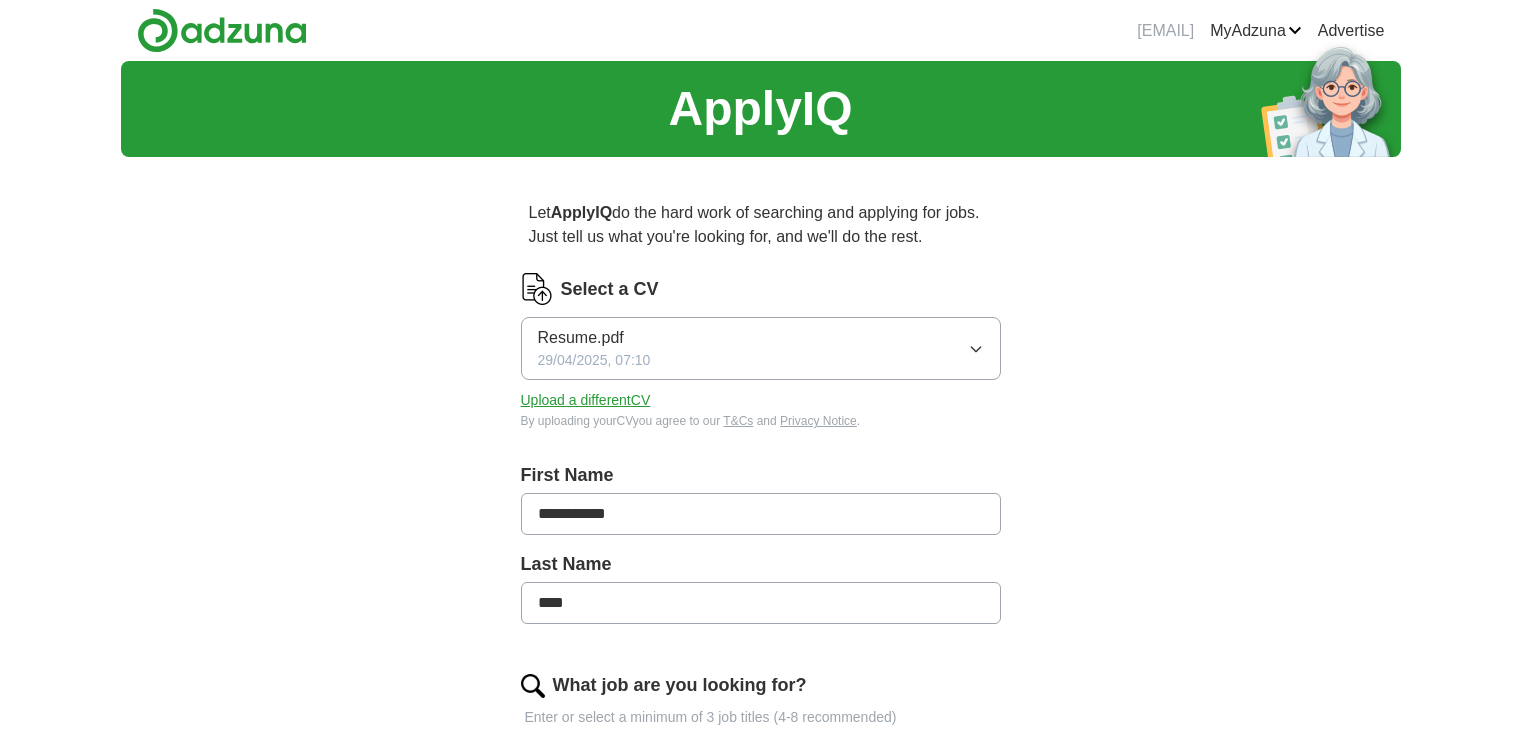 scroll, scrollTop: 0, scrollLeft: 0, axis: both 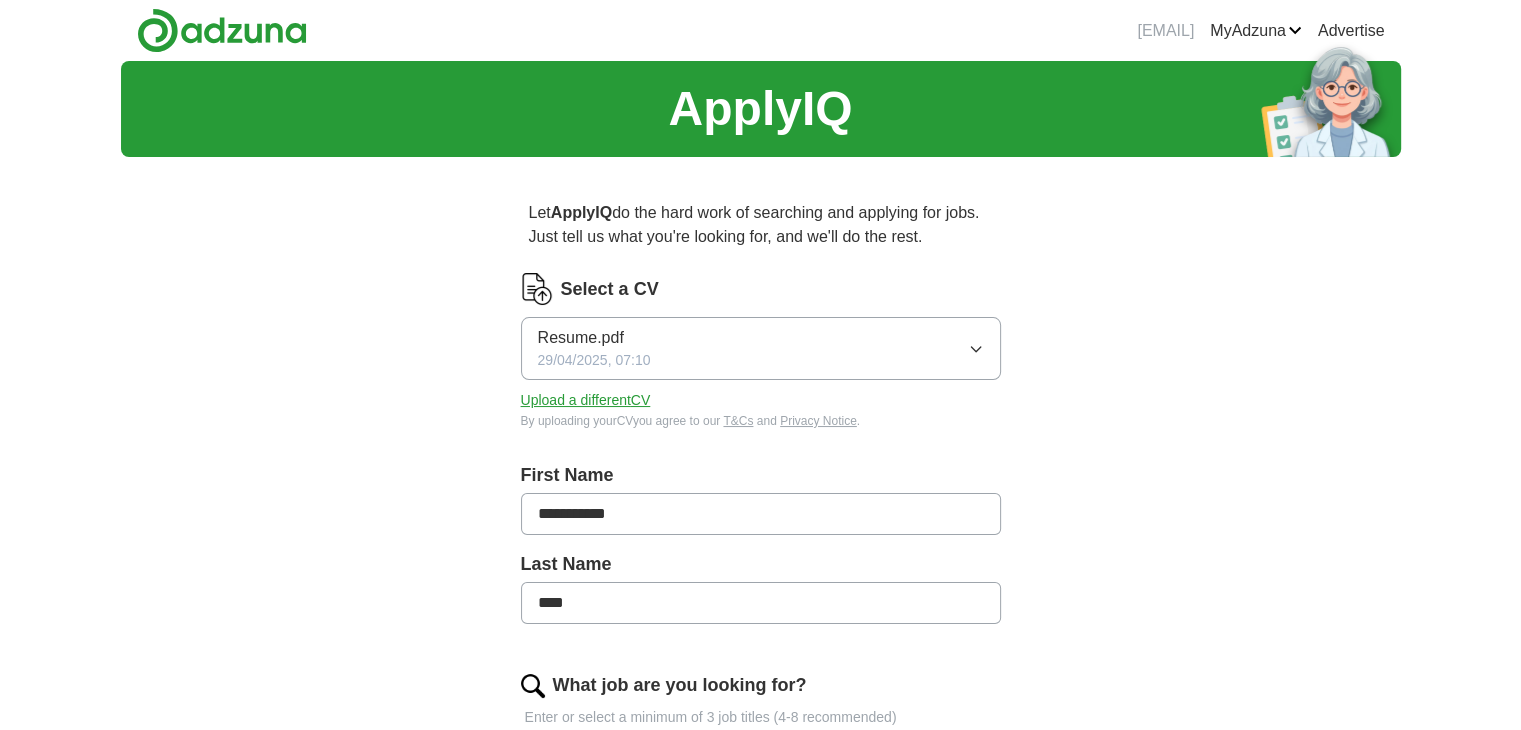 click on "Resume.pdf 29/04/2025, 07:10" at bounding box center (761, 348) 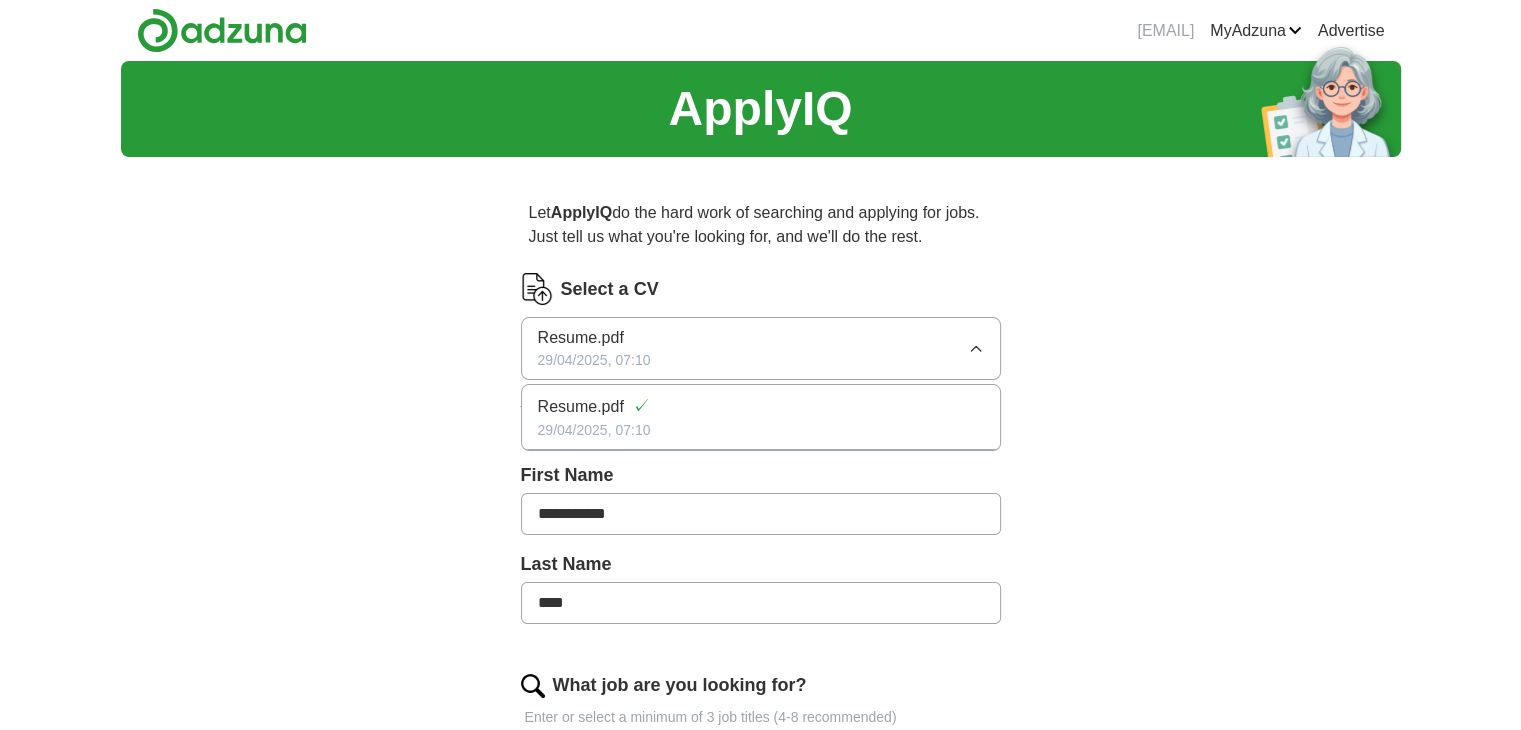 click on "Resume.pdf ✓" at bounding box center [761, 406] 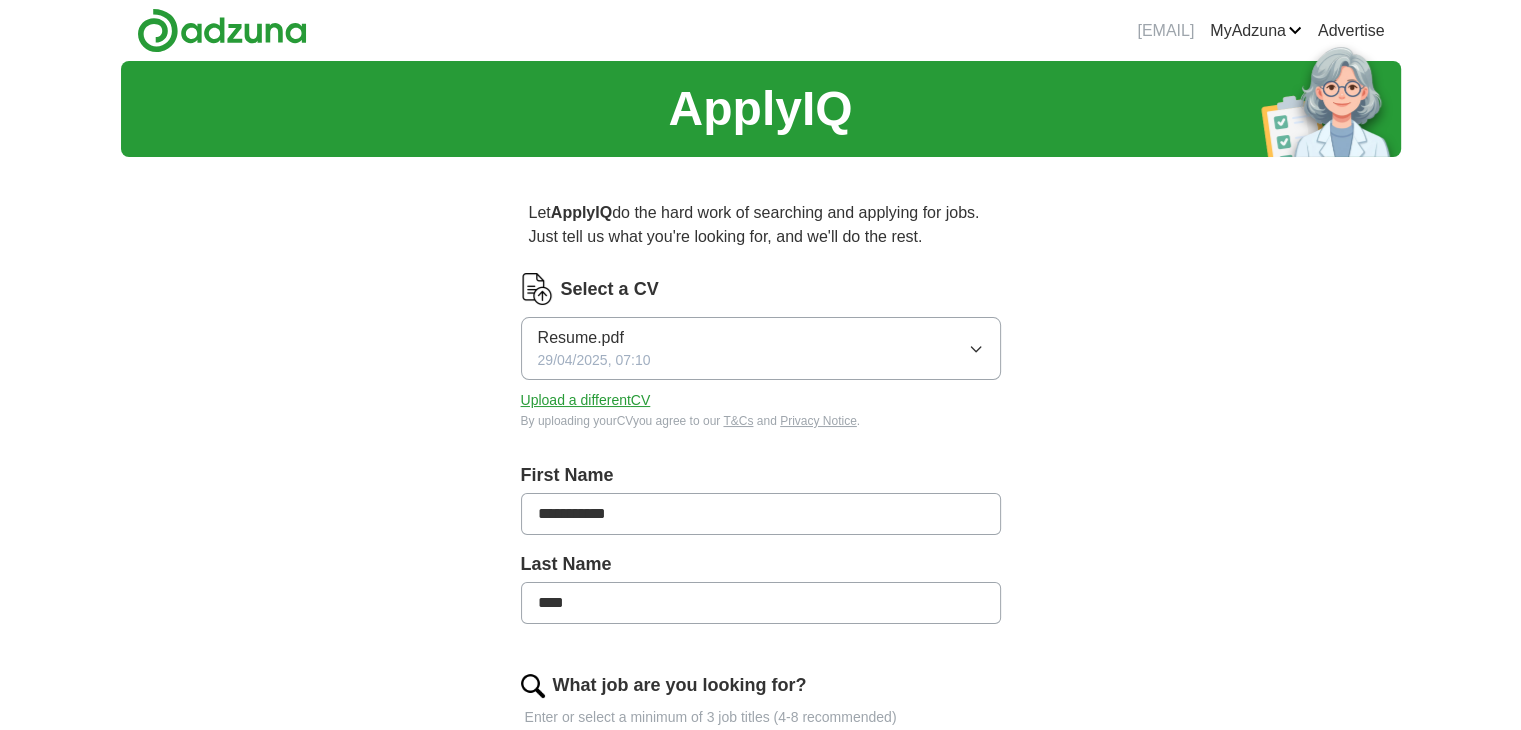 click on "Upload a different  CV" at bounding box center (586, 400) 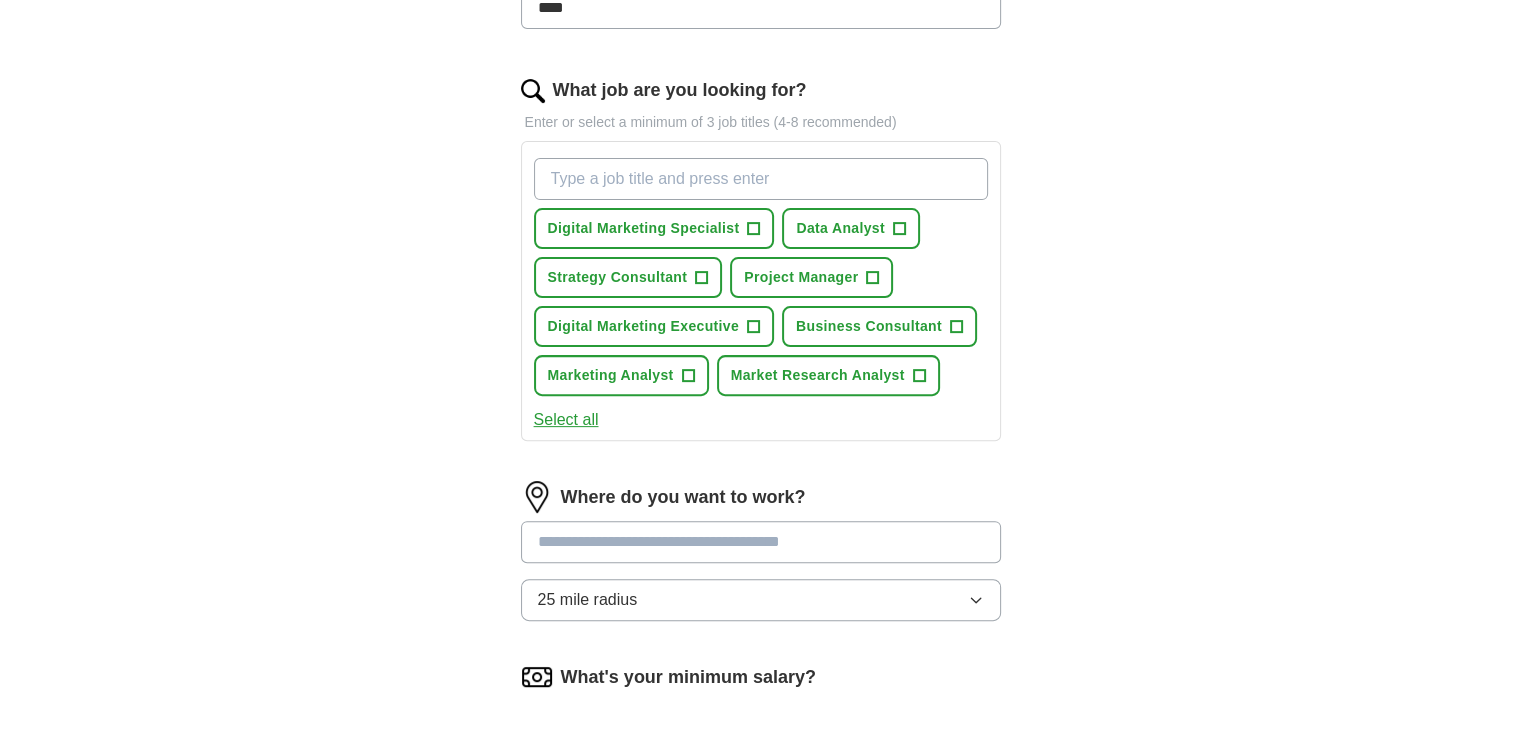 scroll, scrollTop: 600, scrollLeft: 0, axis: vertical 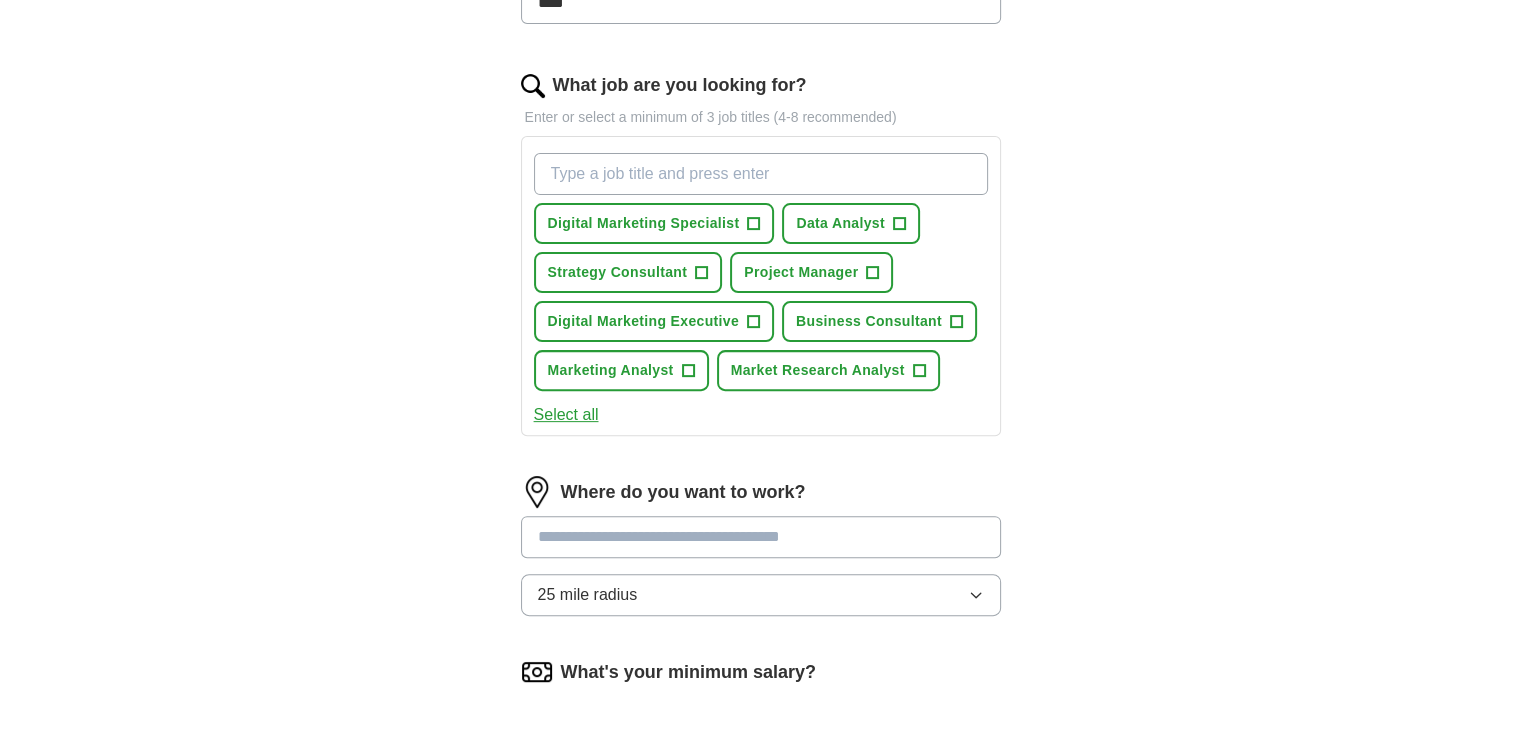 click on "Select all" at bounding box center [566, 415] 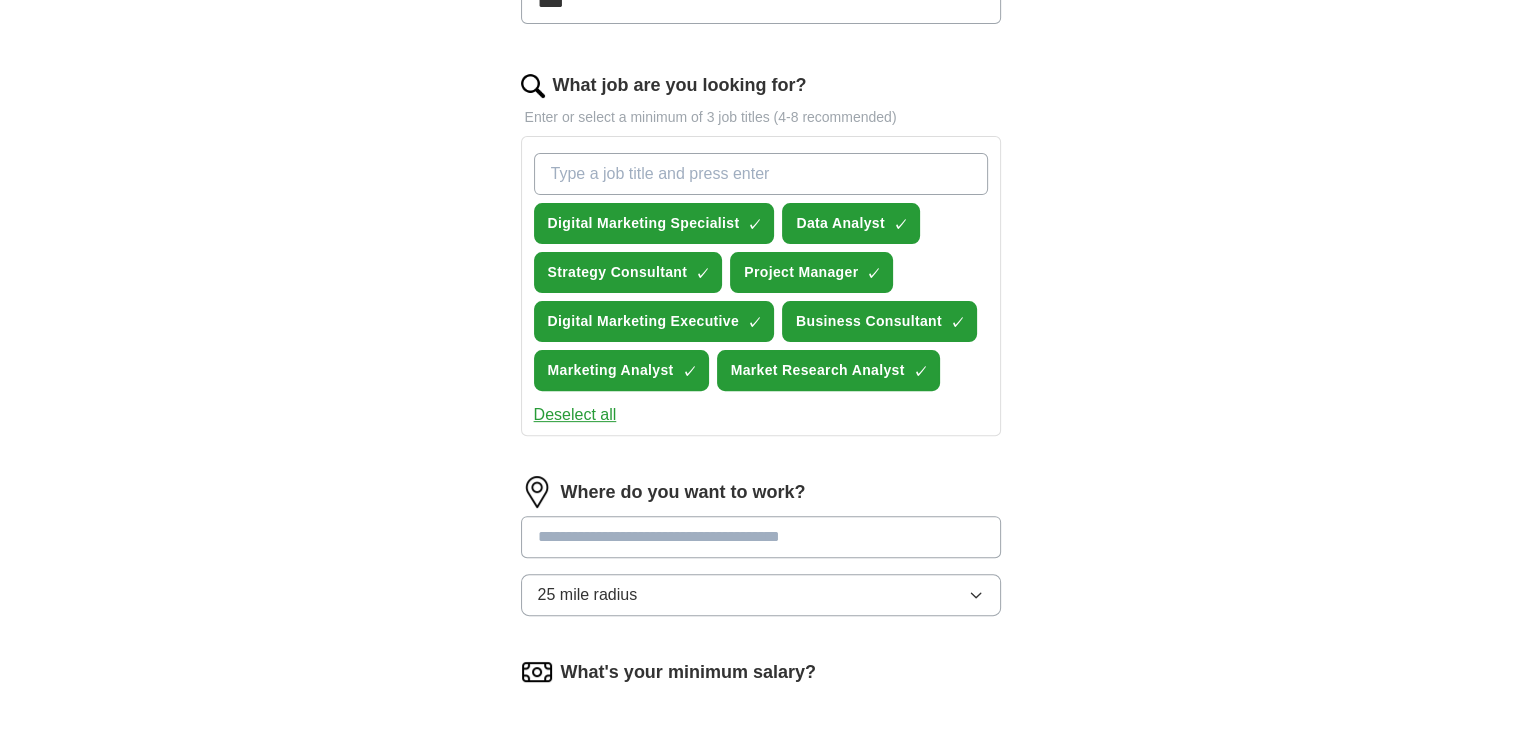click on "What job are you looking for?" at bounding box center [761, 174] 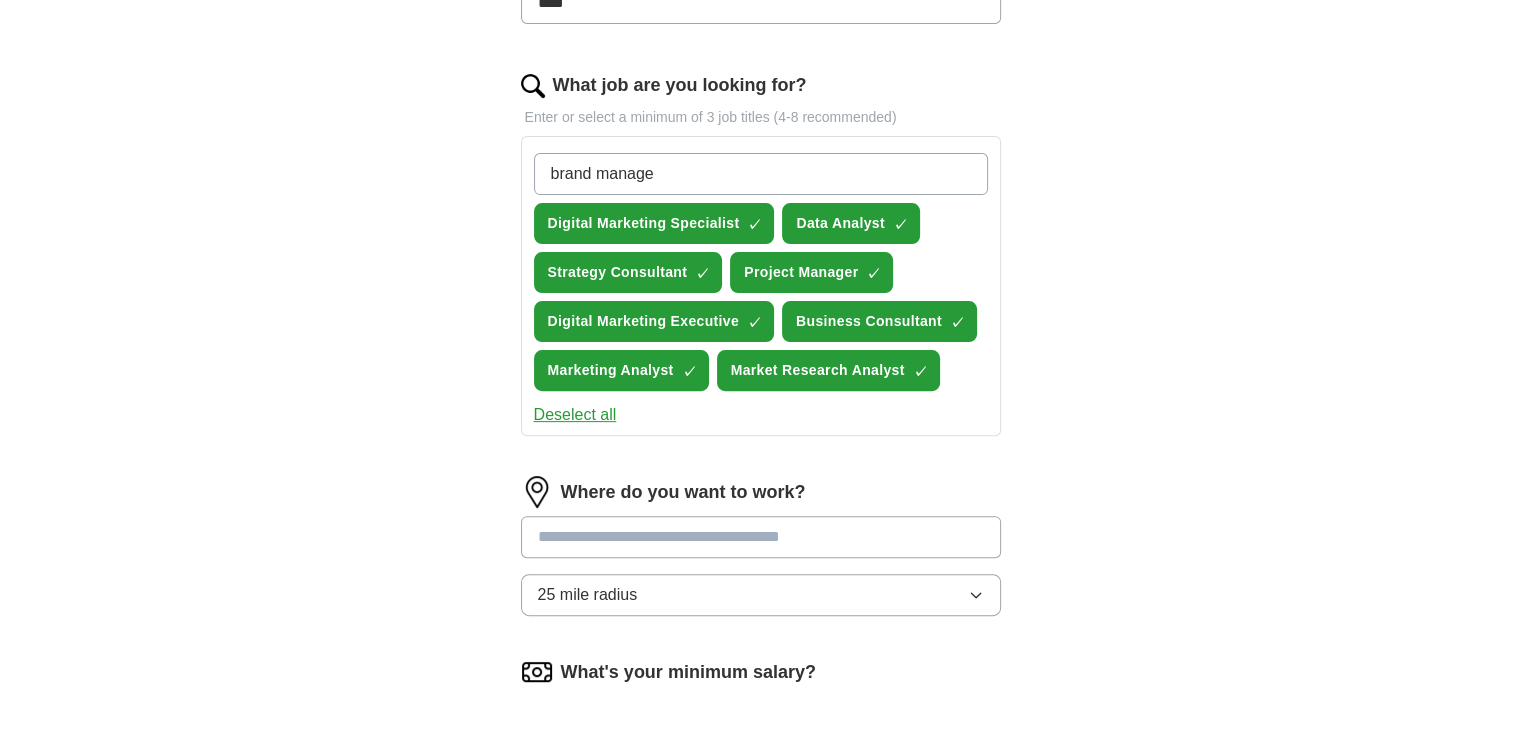 type on "brand manager" 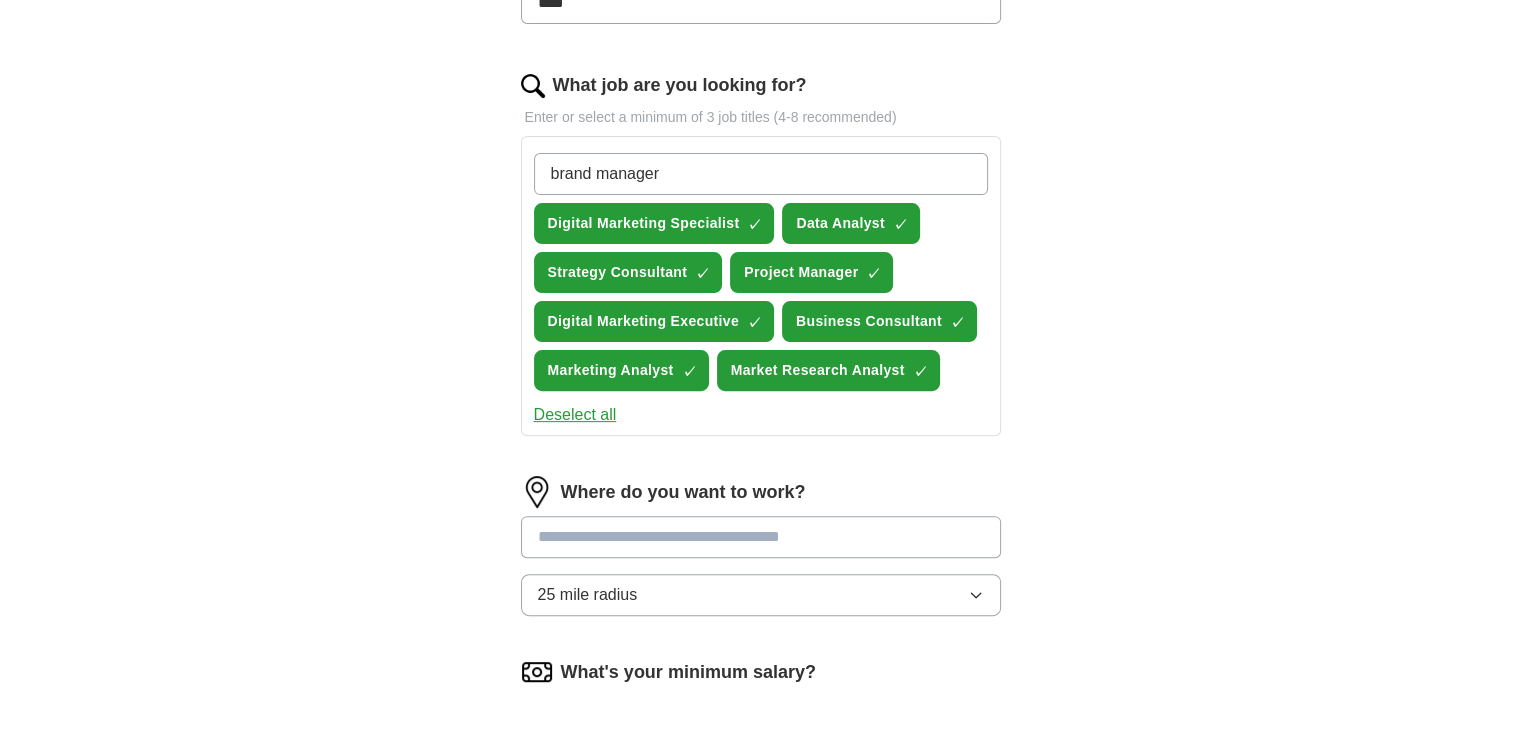 type 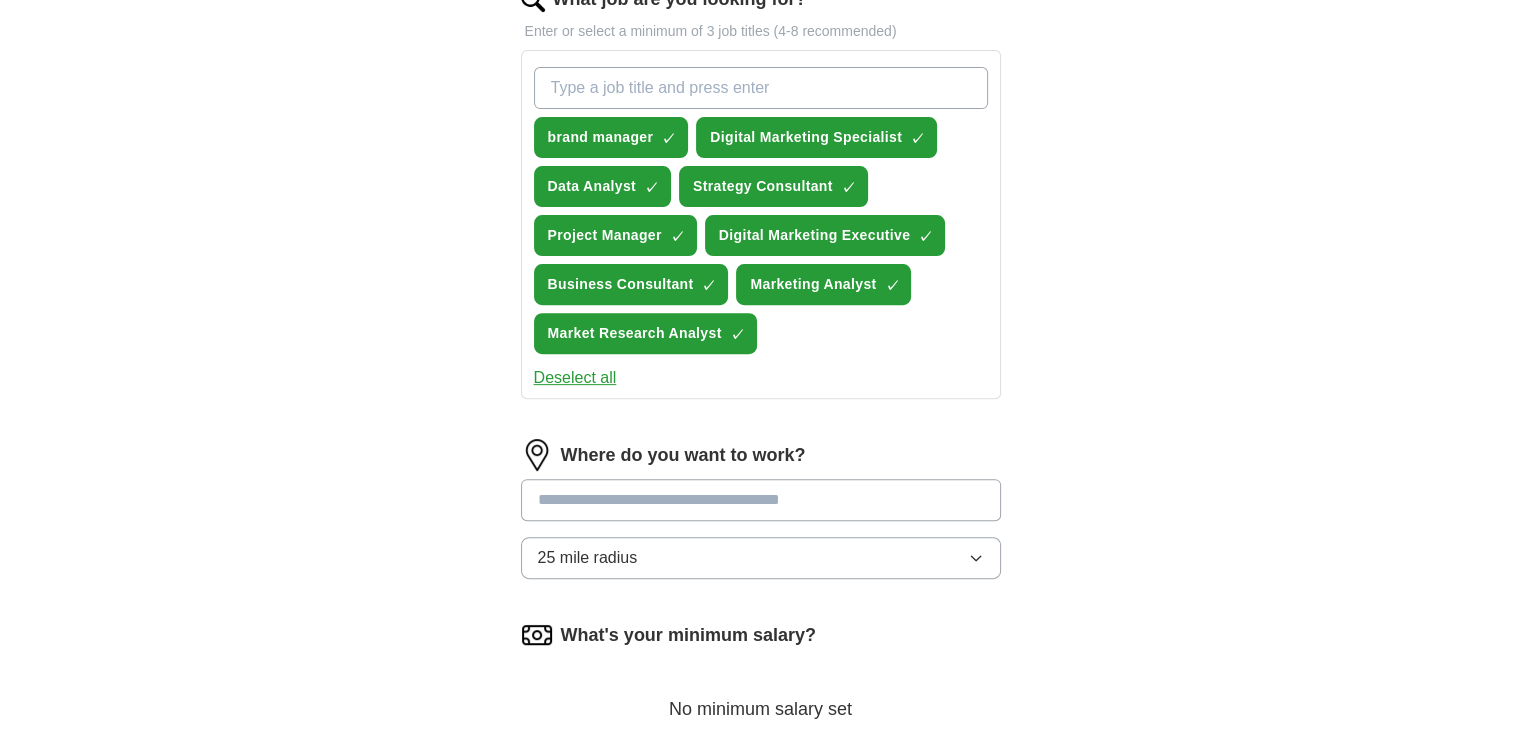 scroll, scrollTop: 900, scrollLeft: 0, axis: vertical 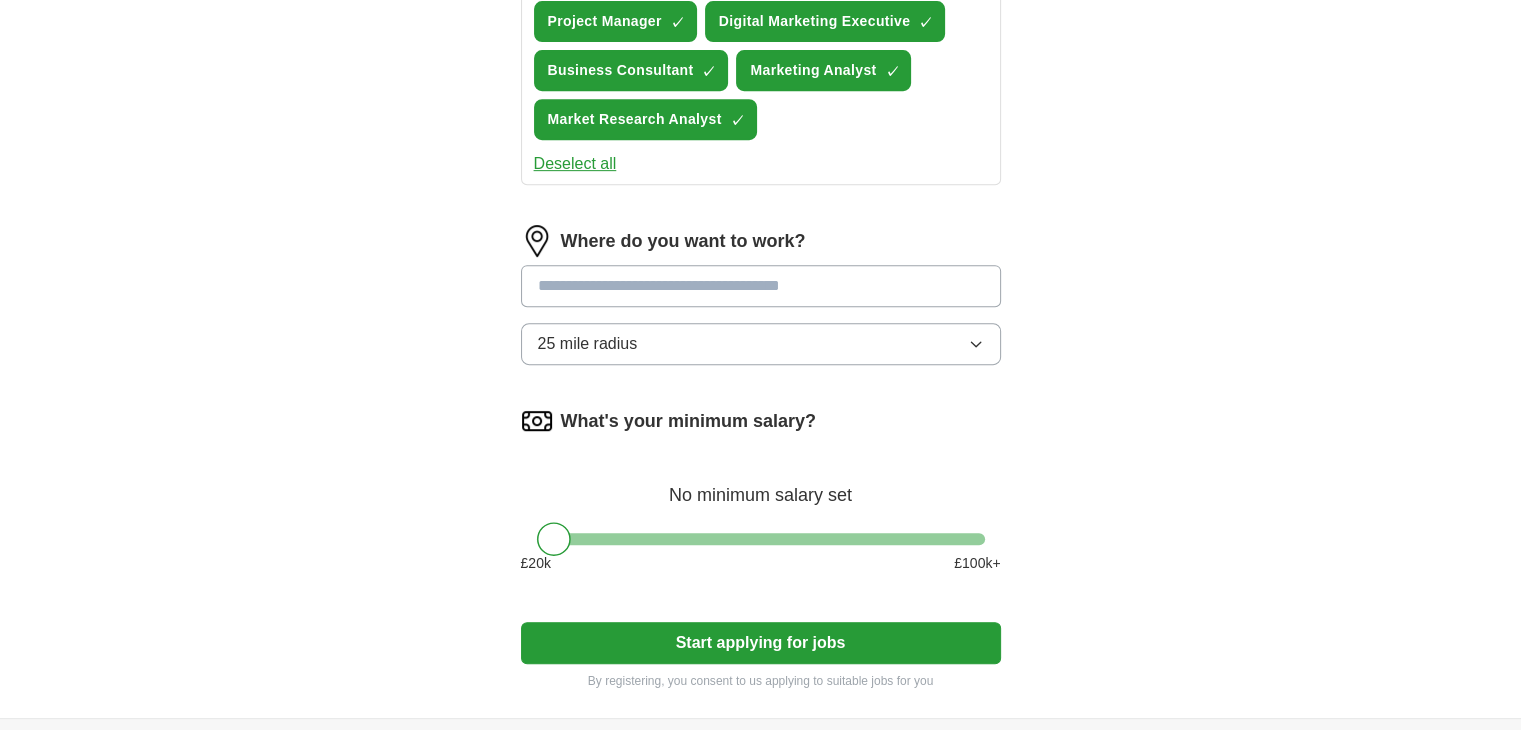 click at bounding box center (761, 286) 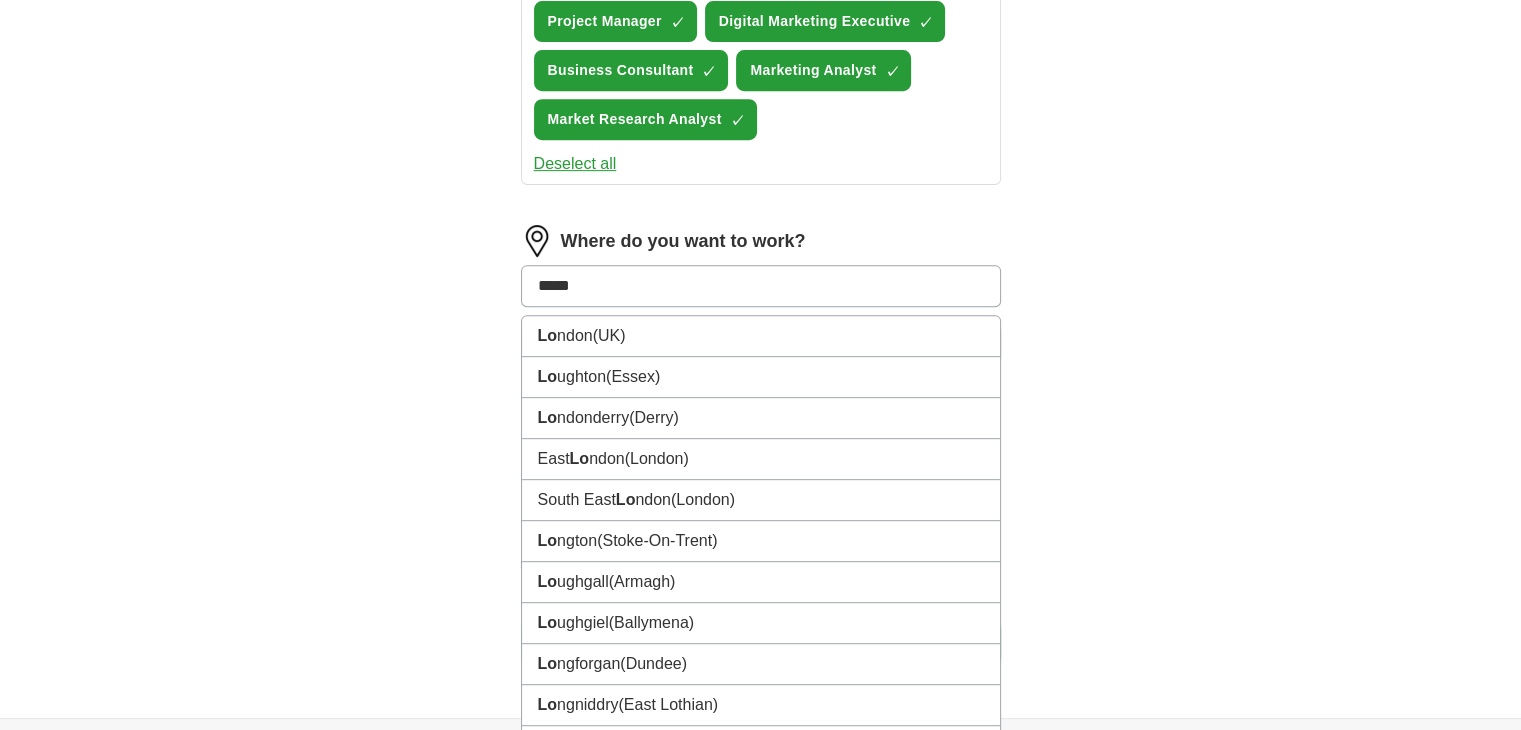 type on "******" 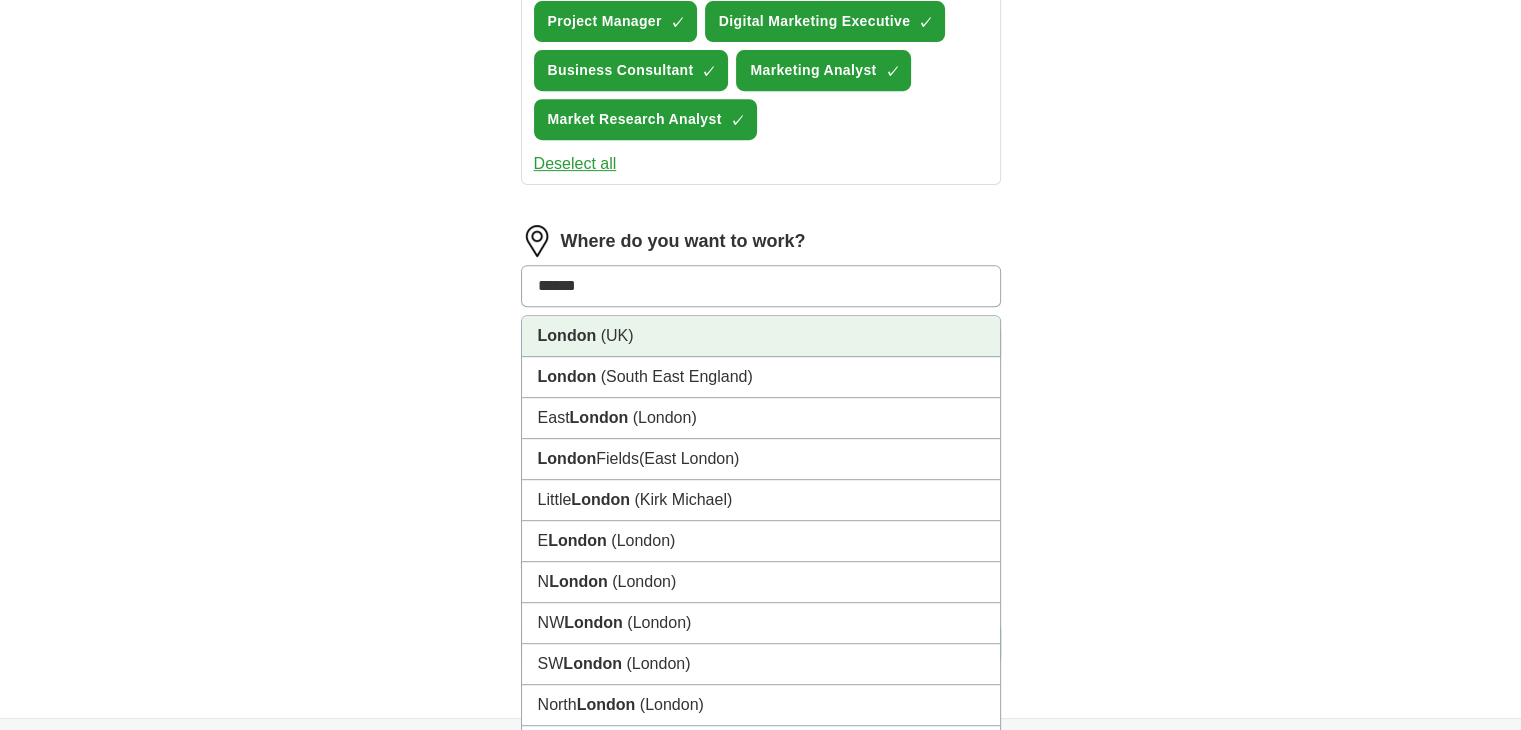 click on "[CITY] (UK)" at bounding box center (761, 336) 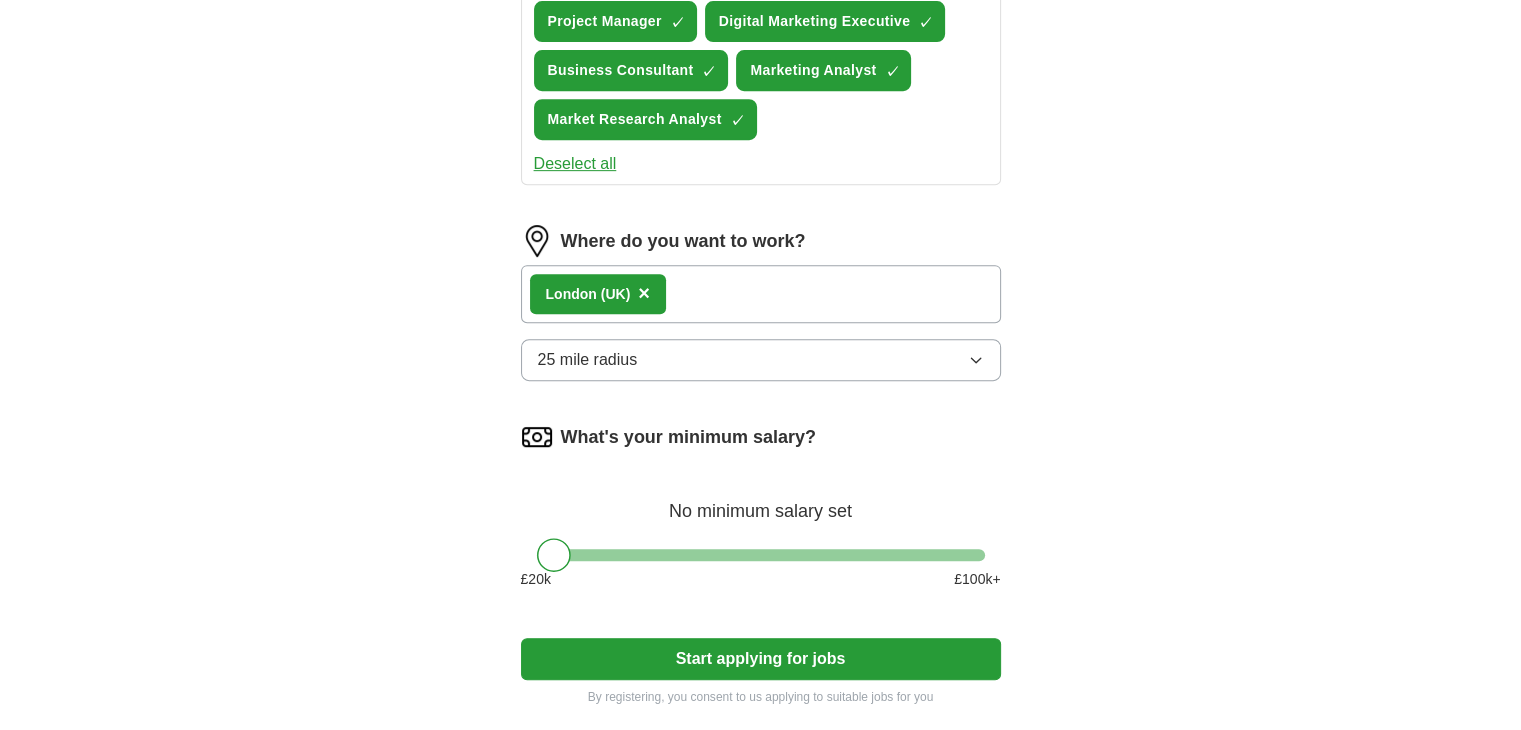click on "[CITY] (UK) ×" at bounding box center [761, 294] 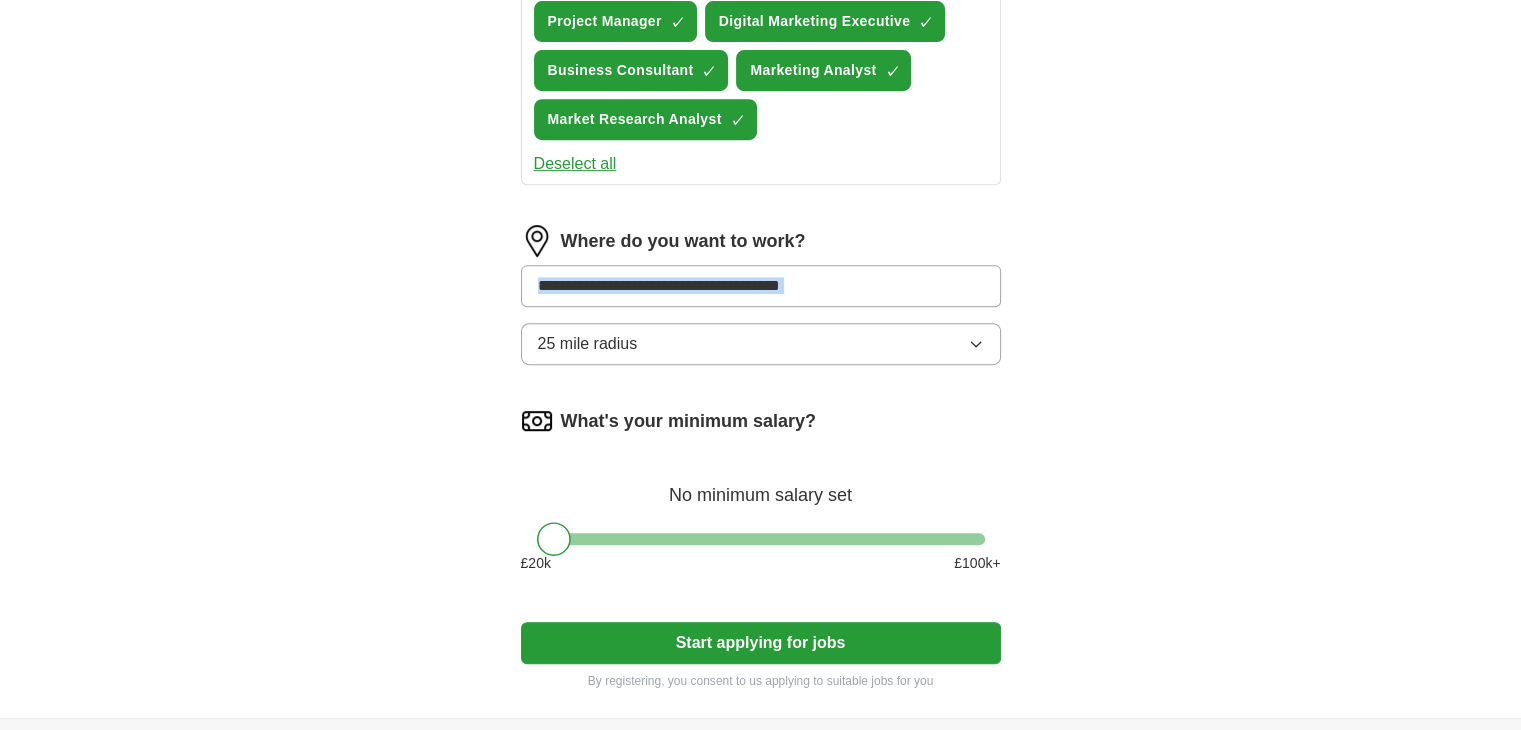 click at bounding box center [761, 286] 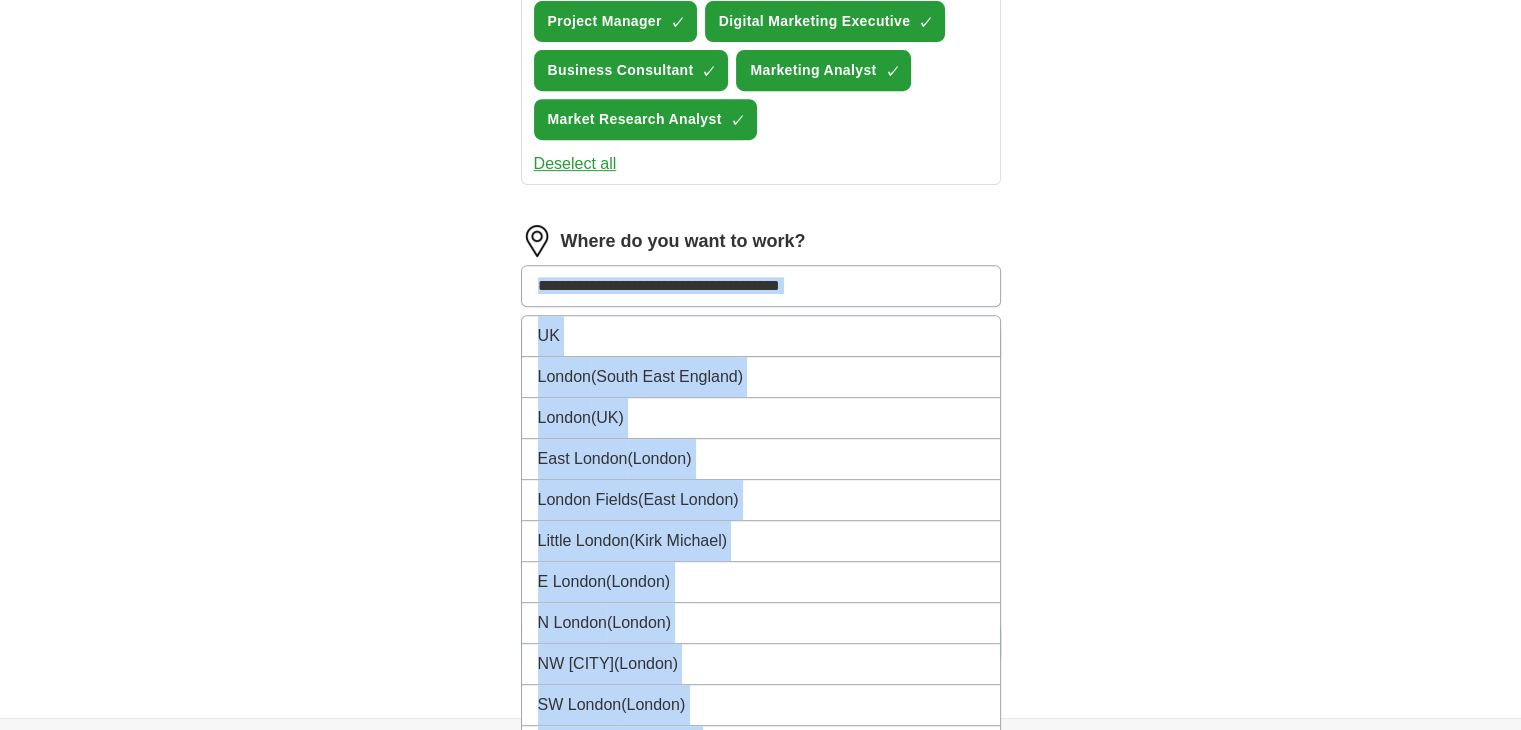 click at bounding box center [761, 286] 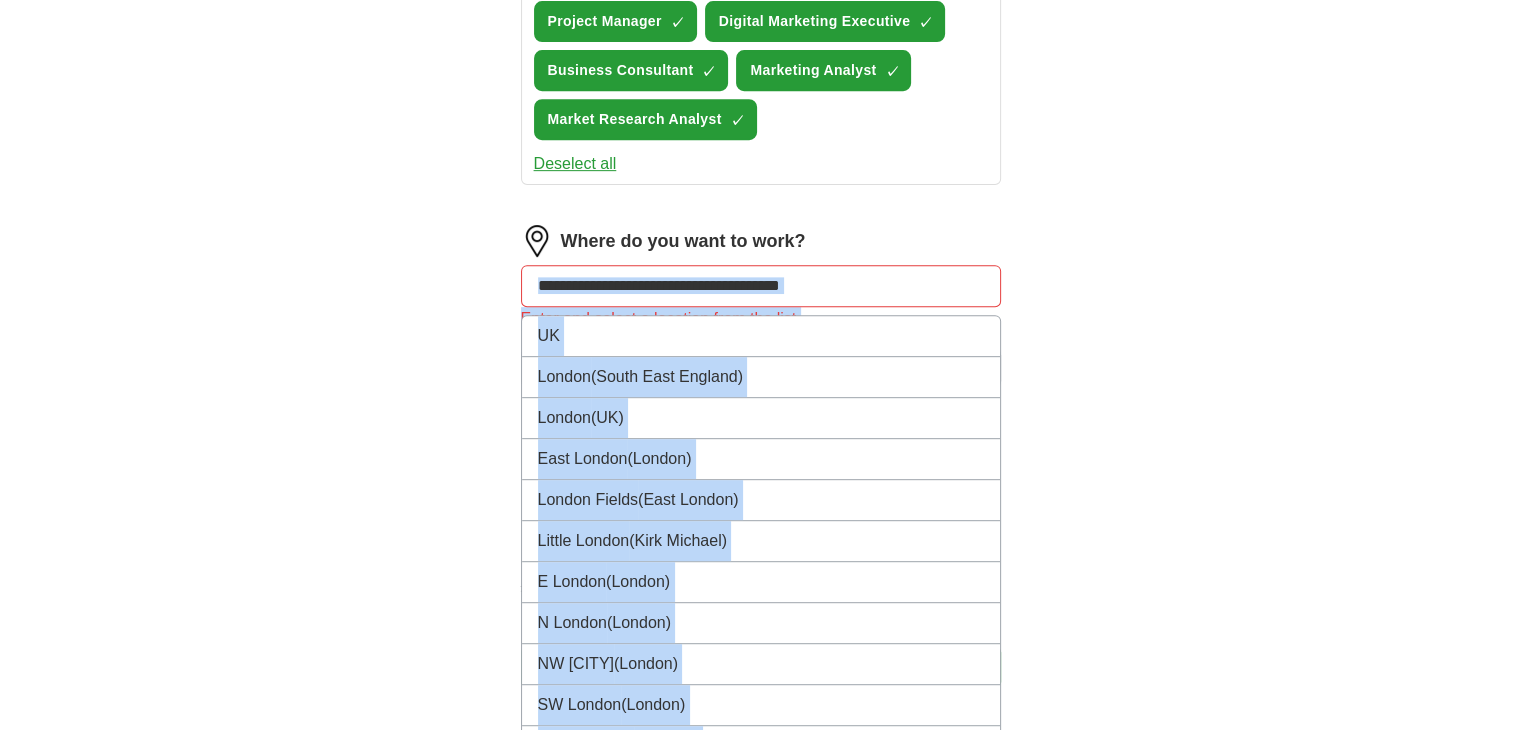 click on "**********" at bounding box center (761, -49) 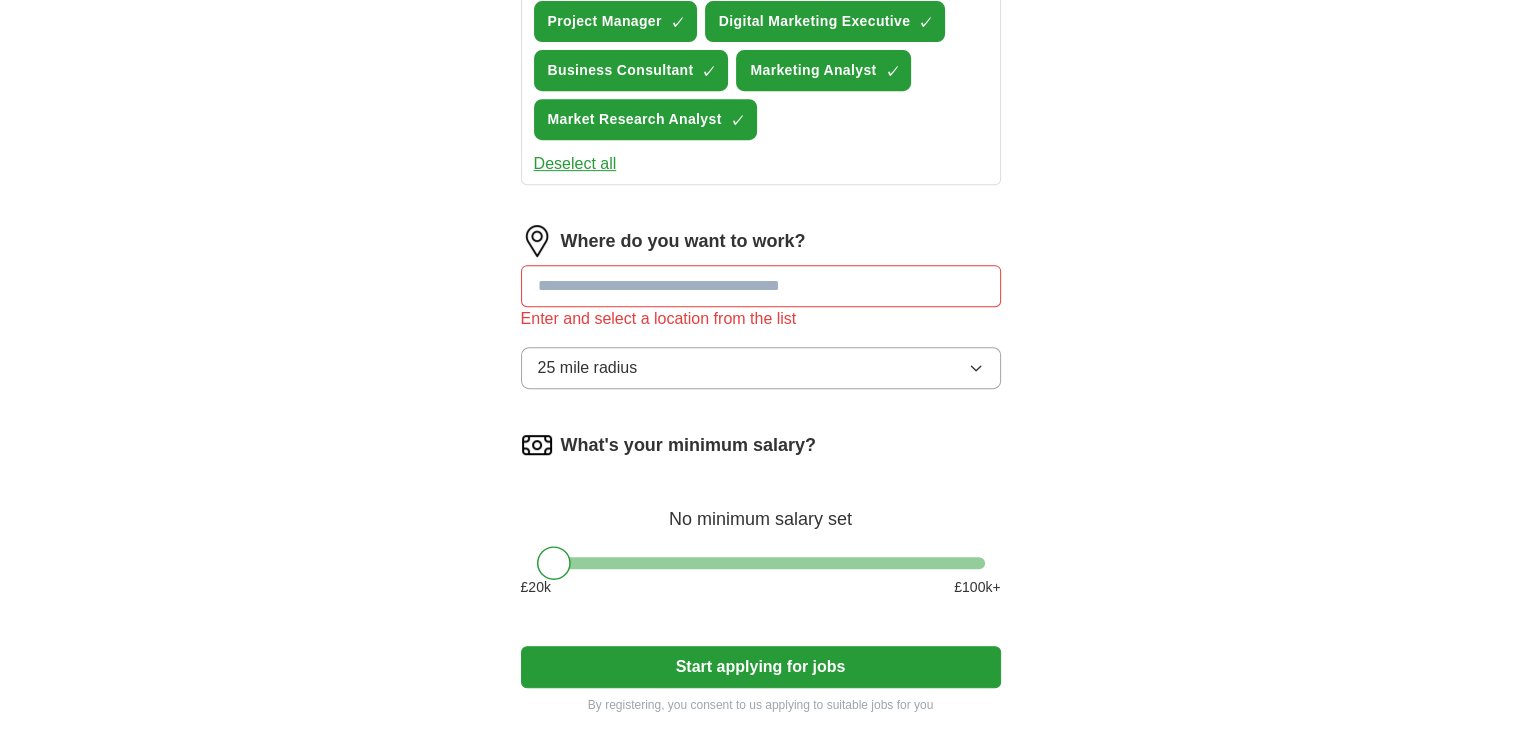 click on "**********" at bounding box center [761, -49] 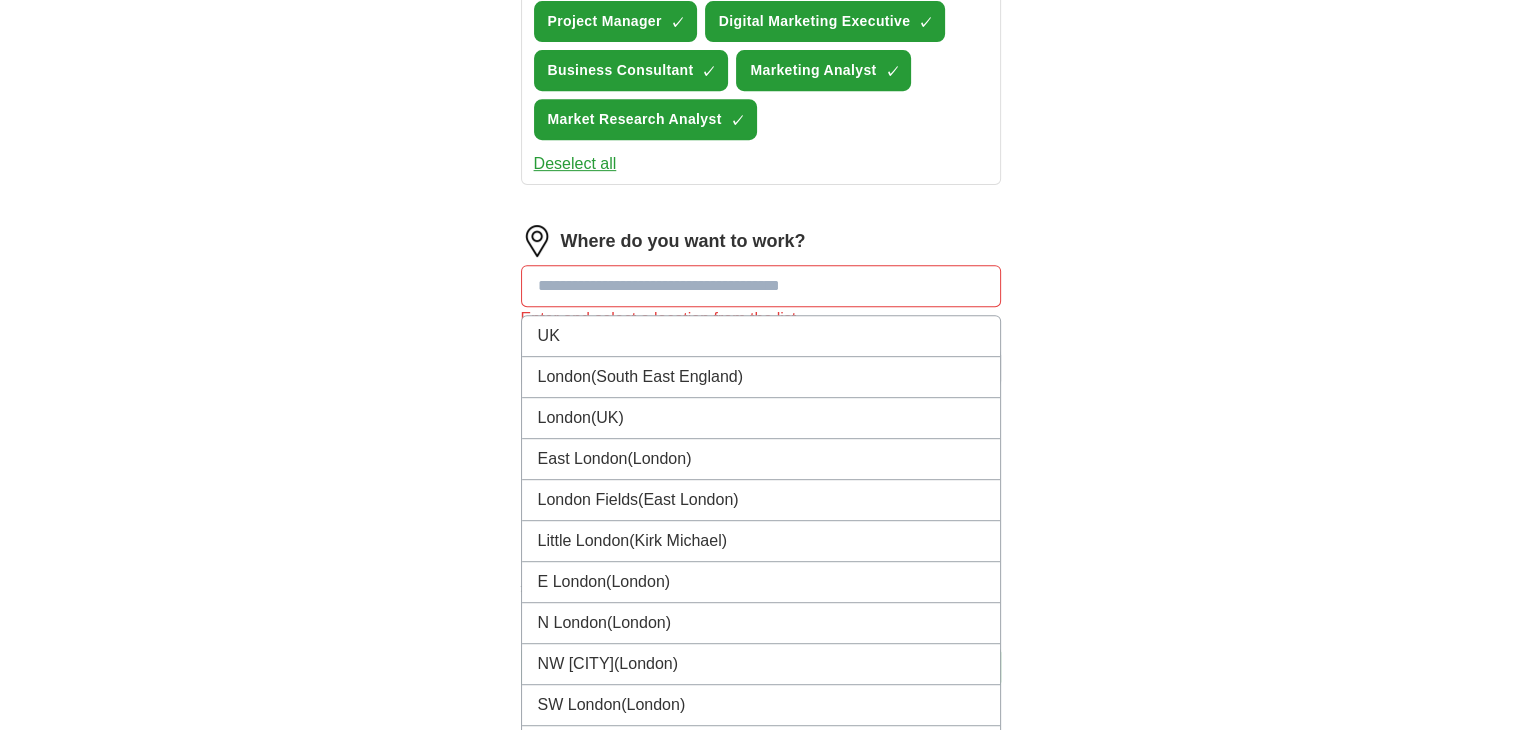 click at bounding box center (761, 286) 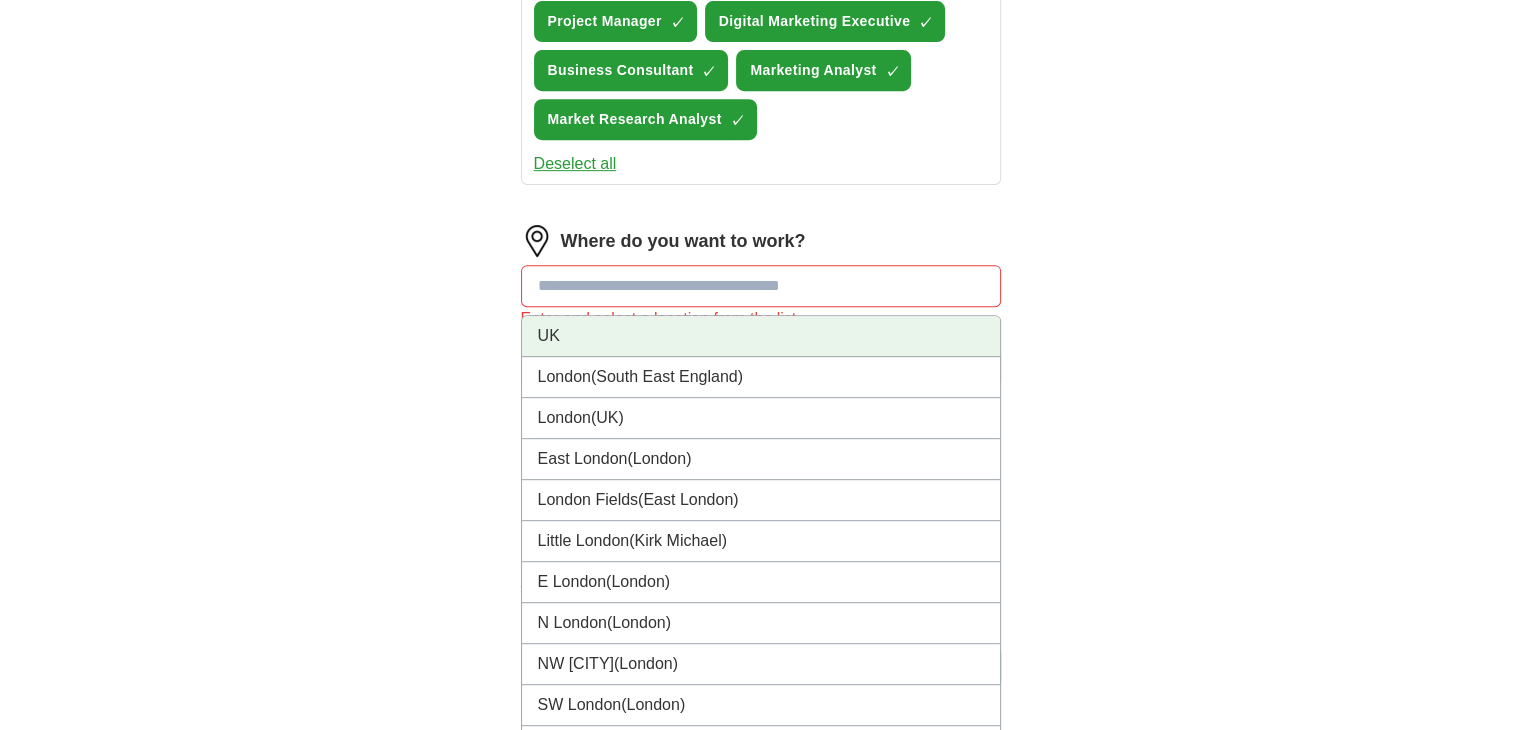 click on "UK" at bounding box center (761, 336) 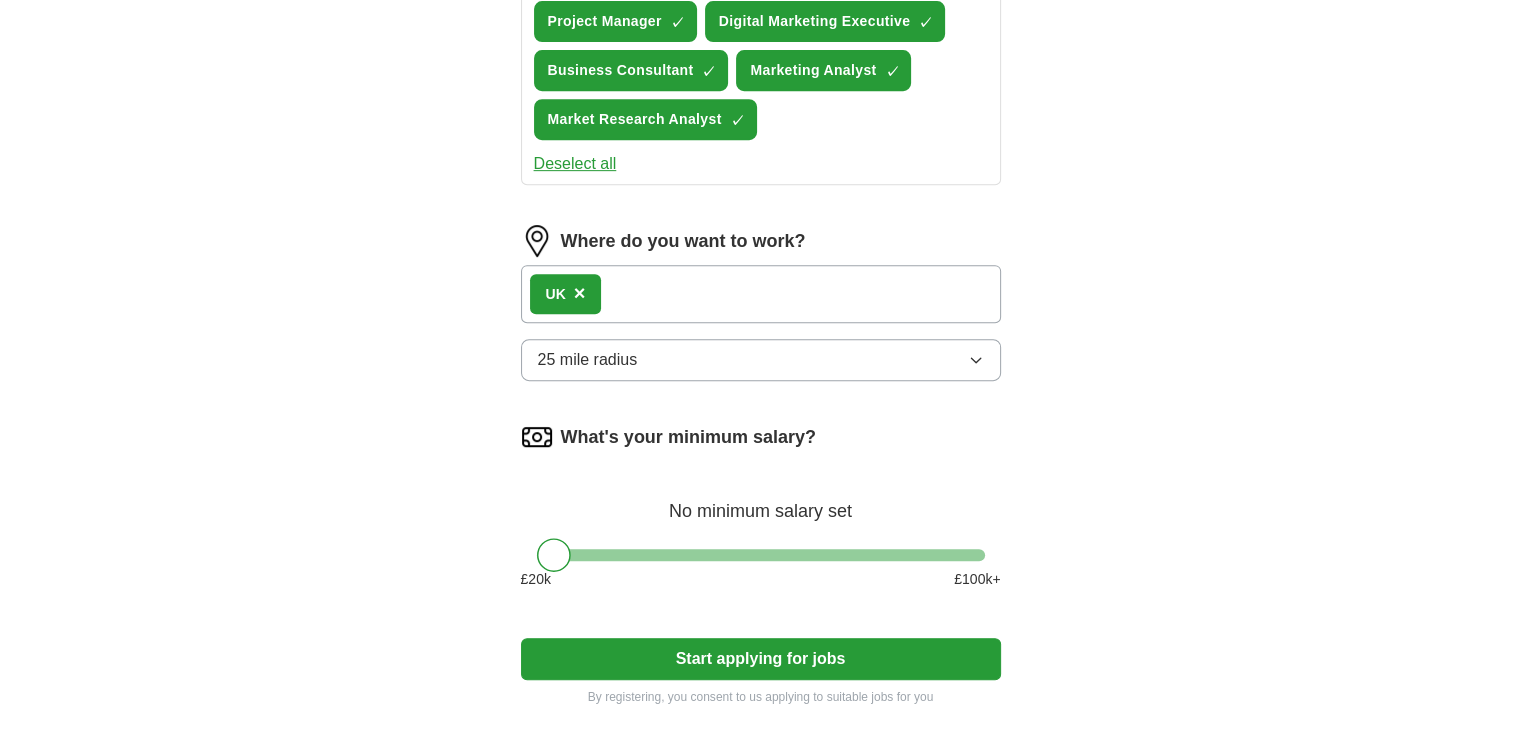 click on "[COUNTRY] ×" at bounding box center (761, 294) 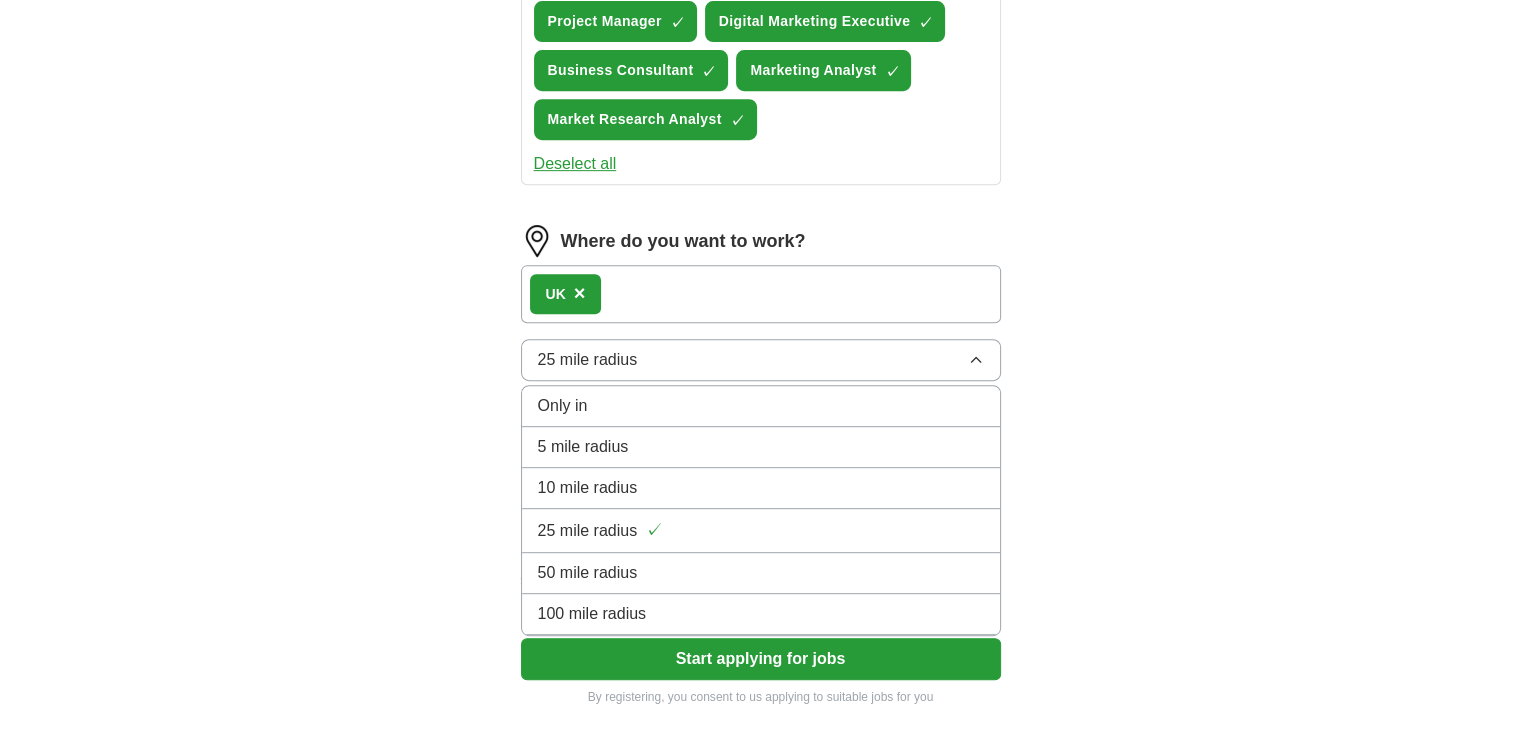 click on "100 mile radius" at bounding box center (592, 614) 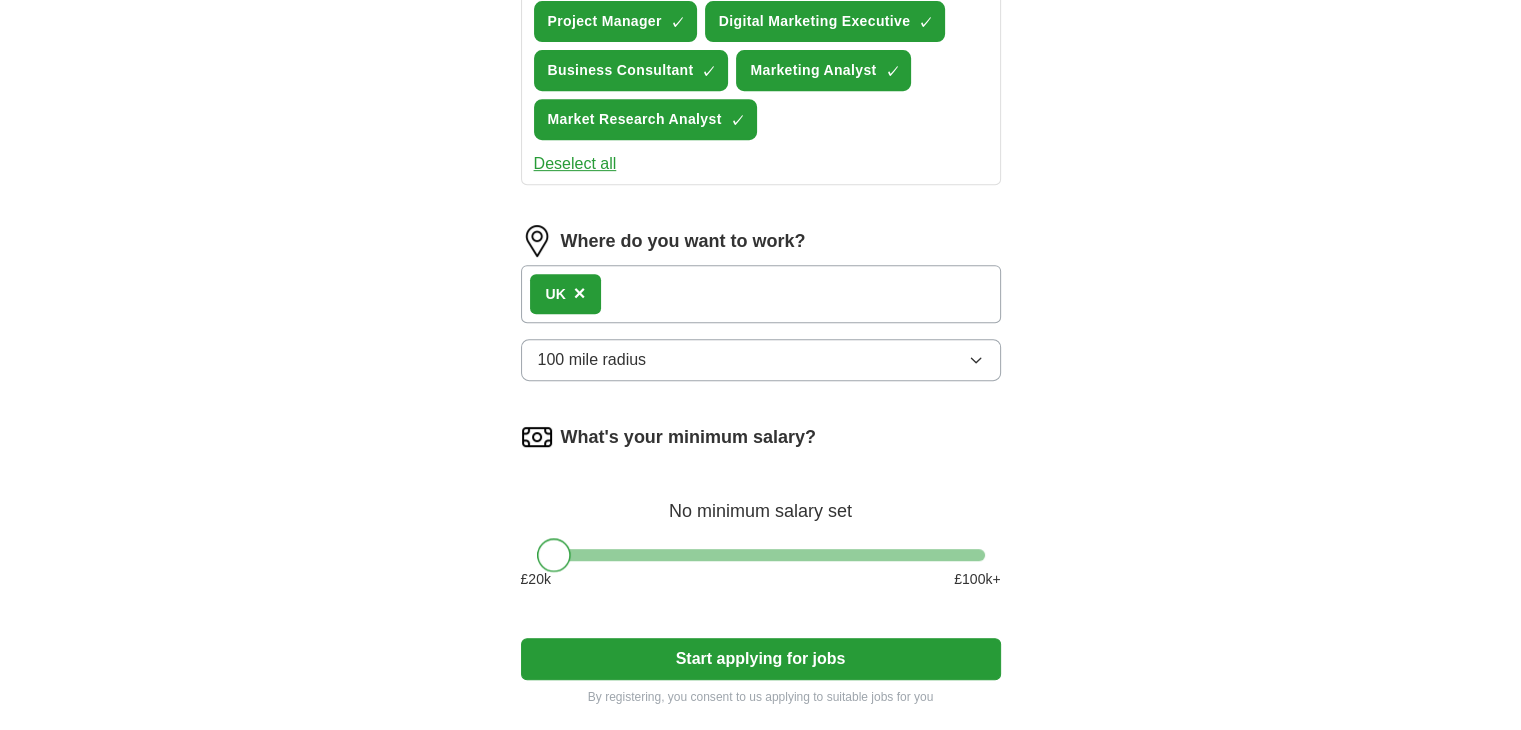 drag, startPoint x: 556, startPoint y: 553, endPoint x: 518, endPoint y: 573, distance: 42.941822 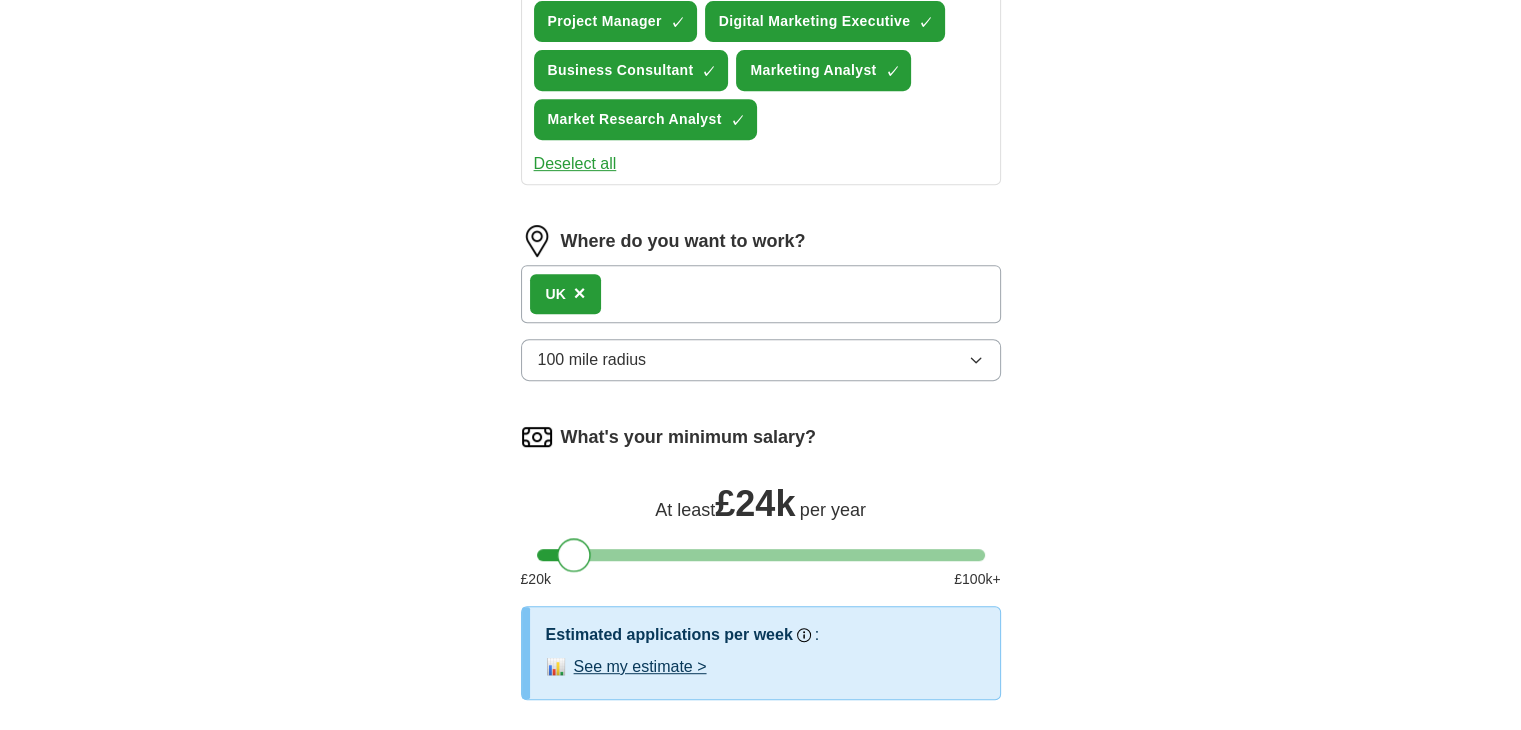 drag, startPoint x: 558, startPoint y: 543, endPoint x: 580, endPoint y: 553, distance: 24.166092 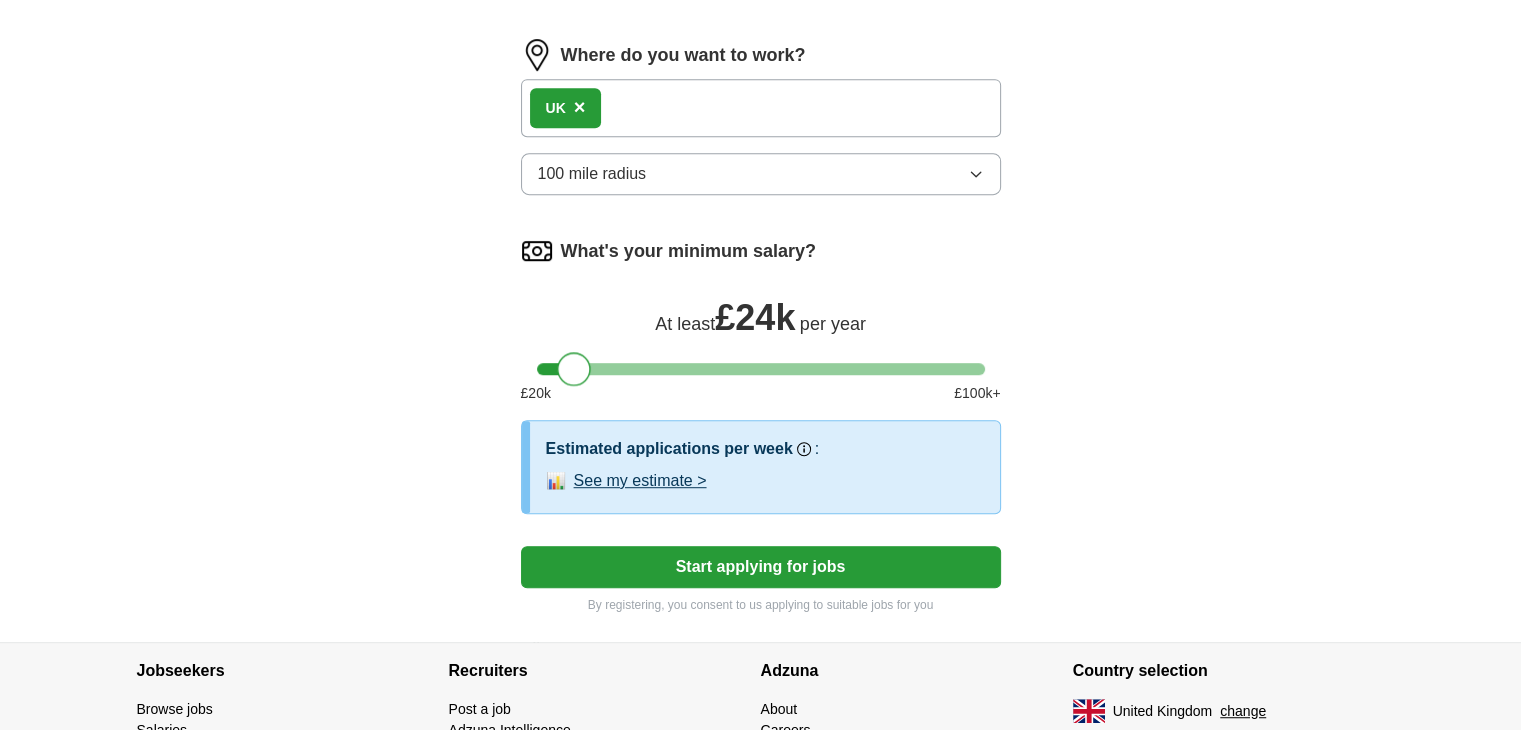 scroll, scrollTop: 1100, scrollLeft: 0, axis: vertical 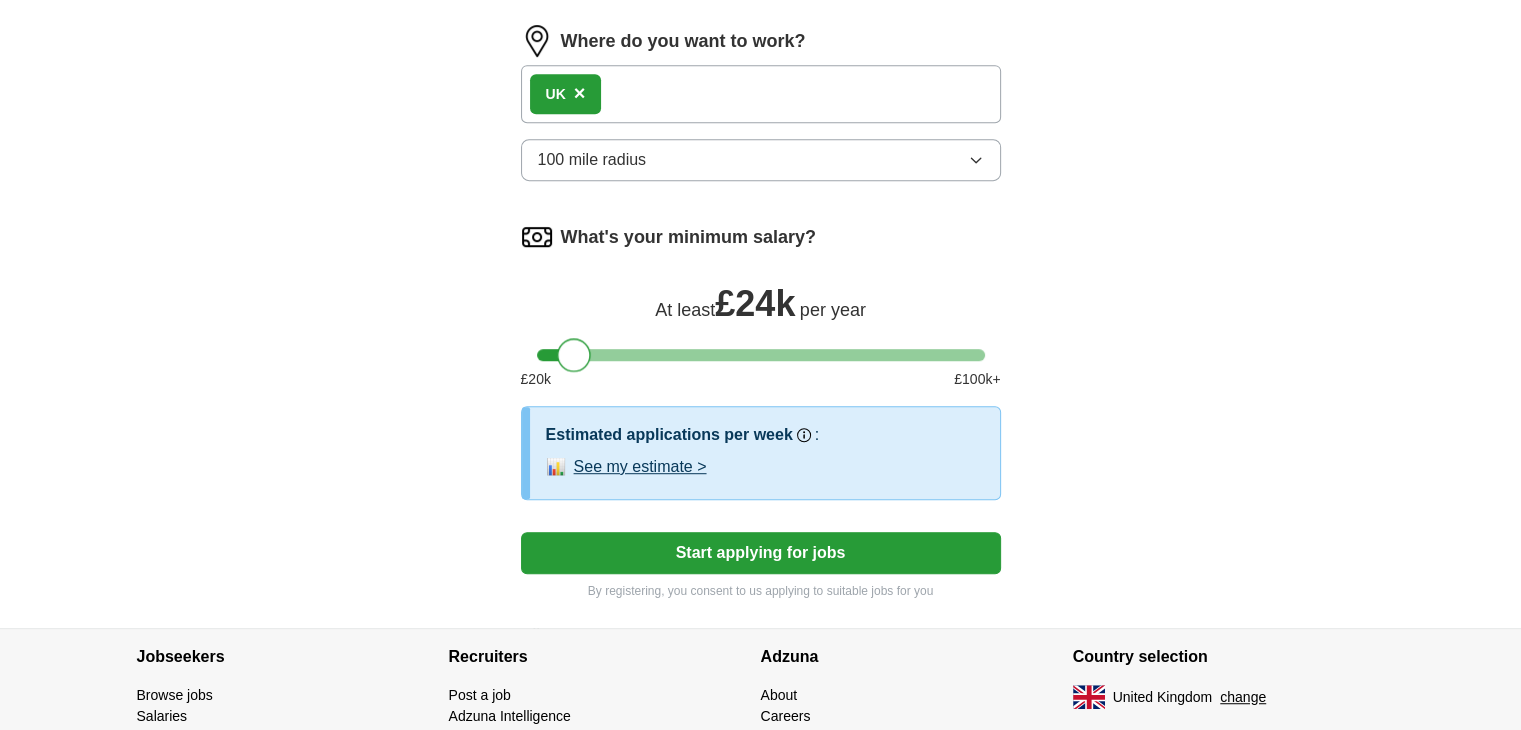 click on "See my estimate >" at bounding box center (640, 467) 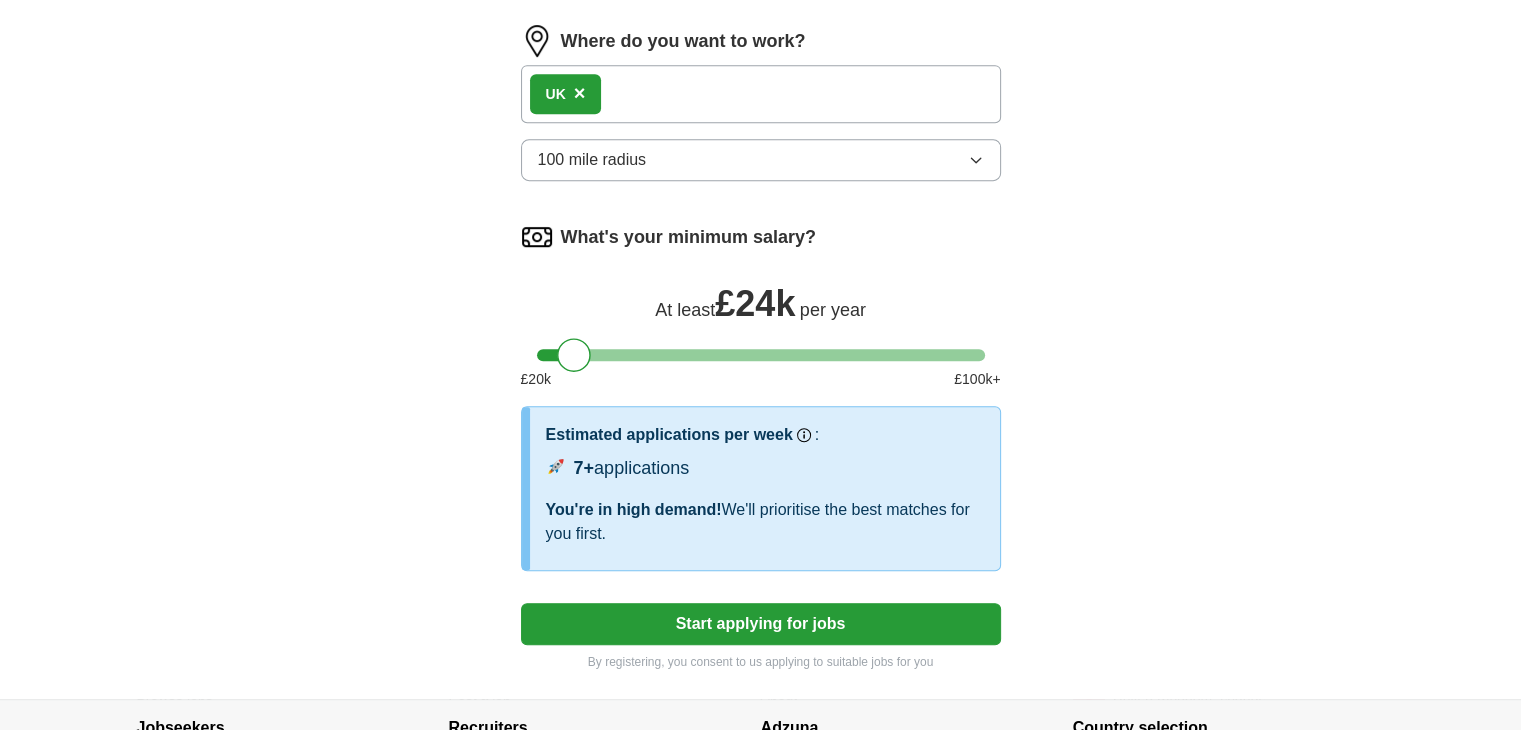 click on "Start applying for jobs" at bounding box center (761, 624) 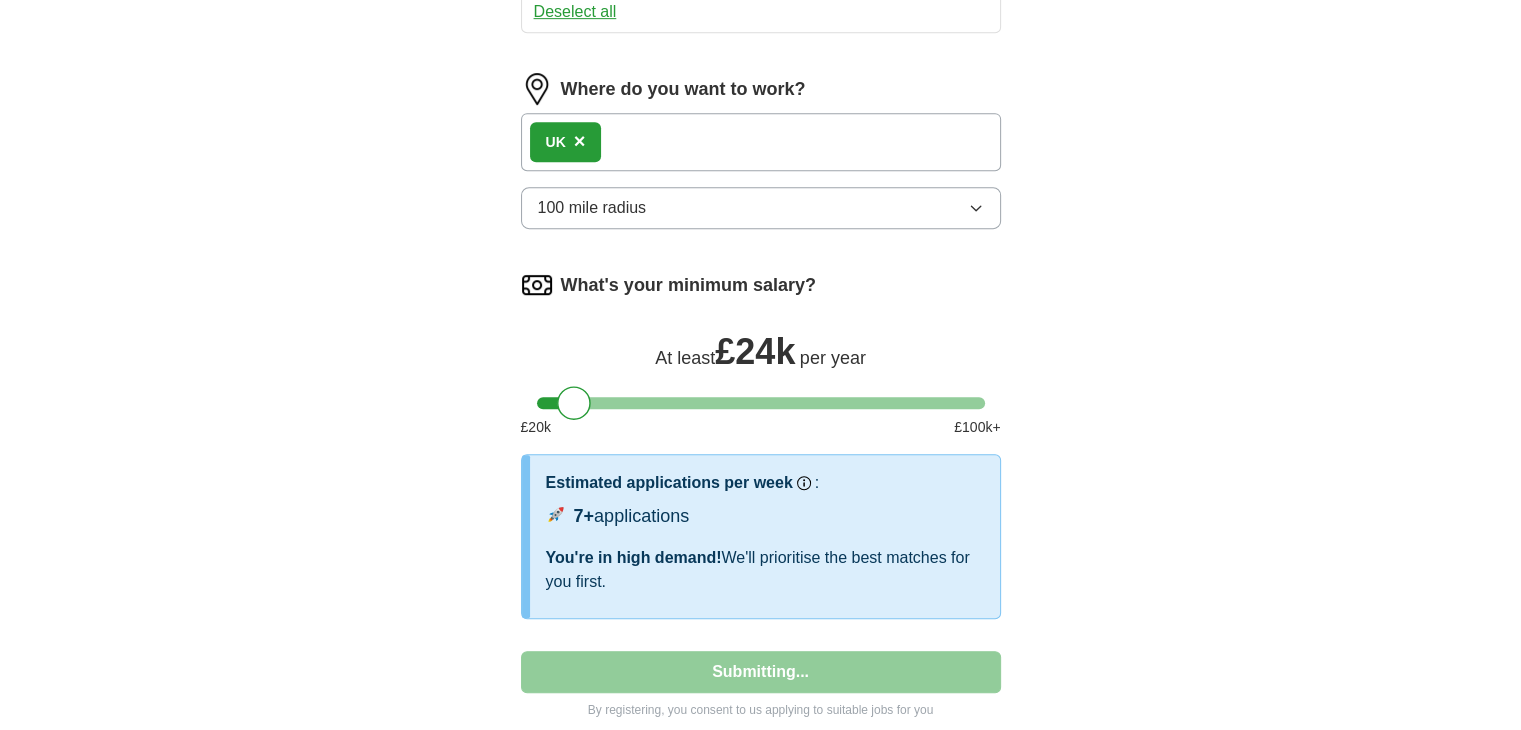 select on "**" 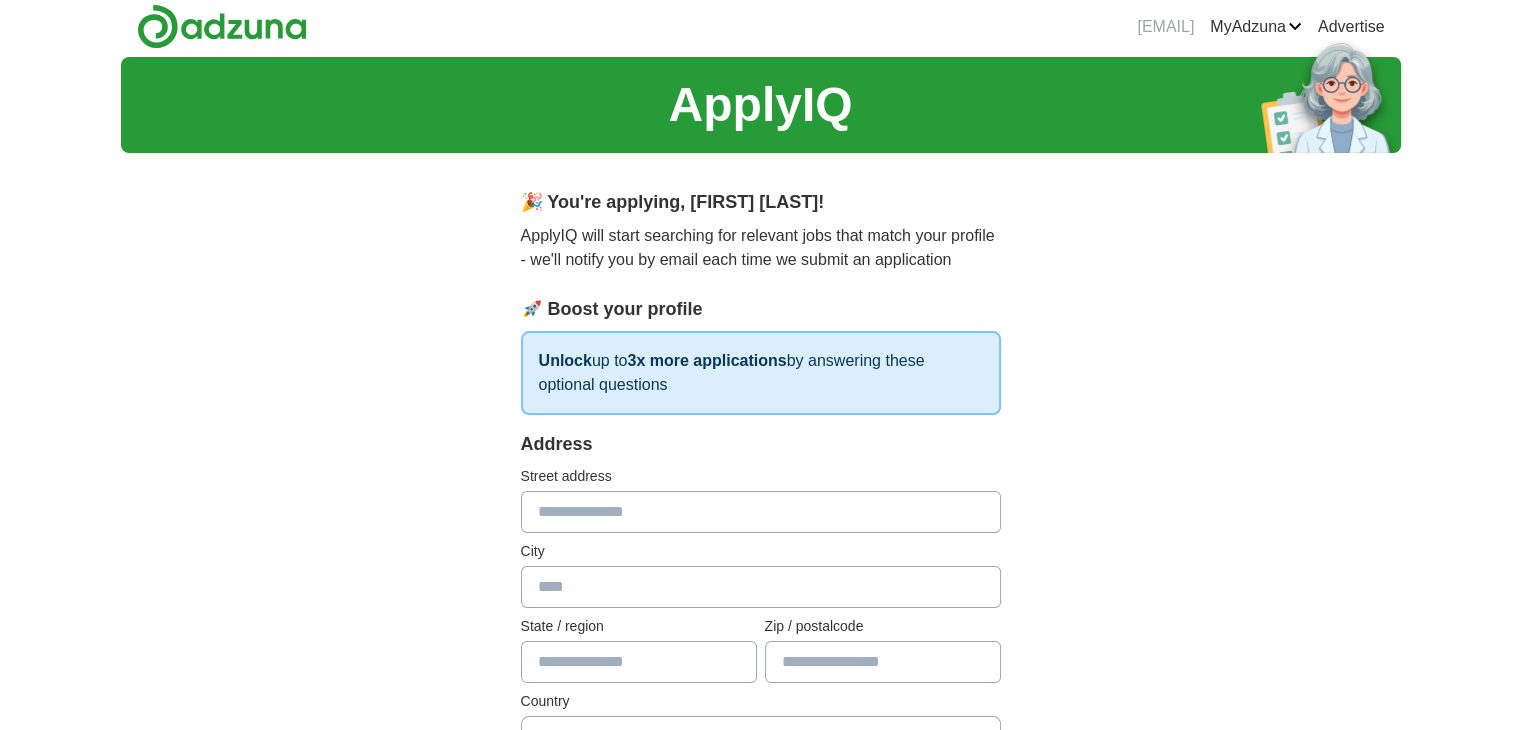 scroll, scrollTop: 0, scrollLeft: 0, axis: both 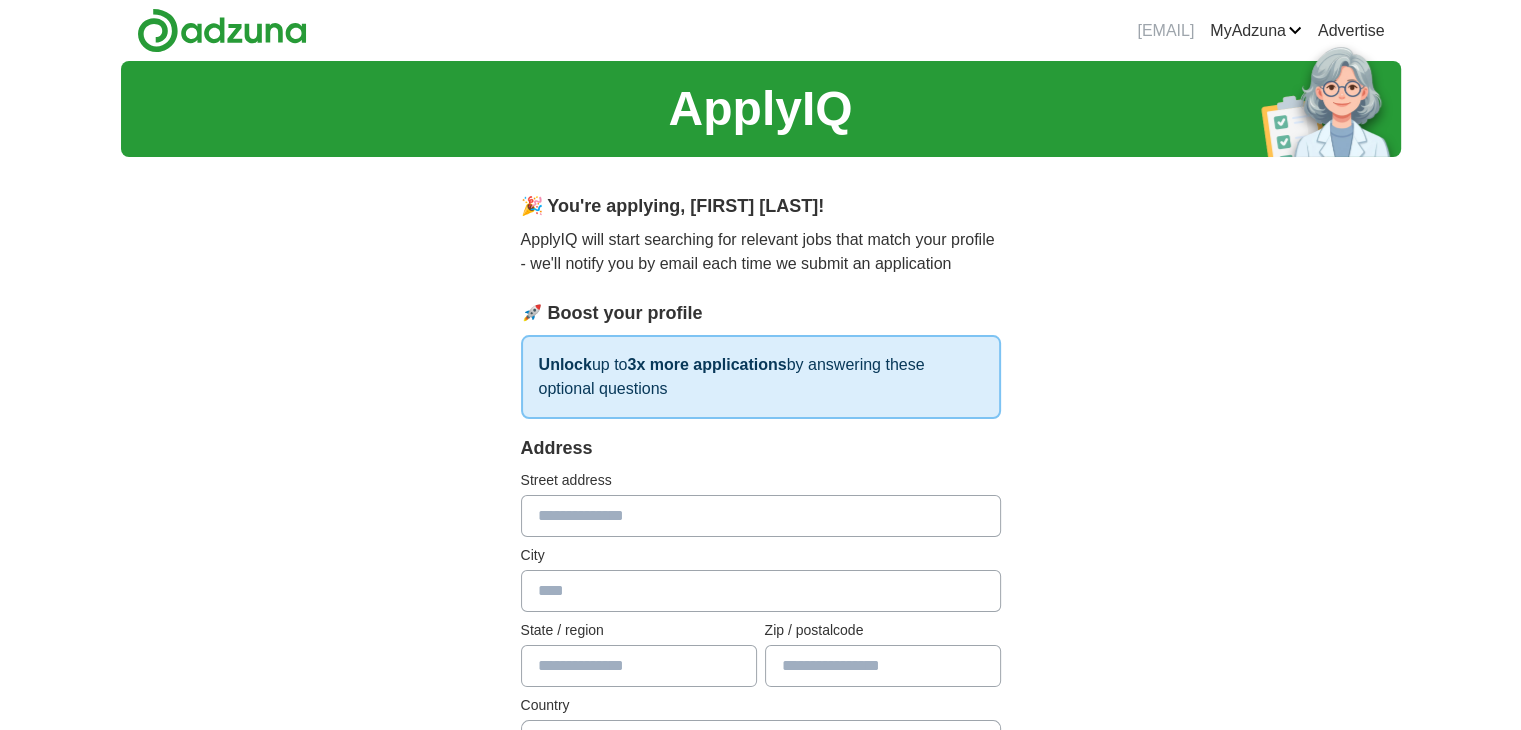 click at bounding box center [761, 516] 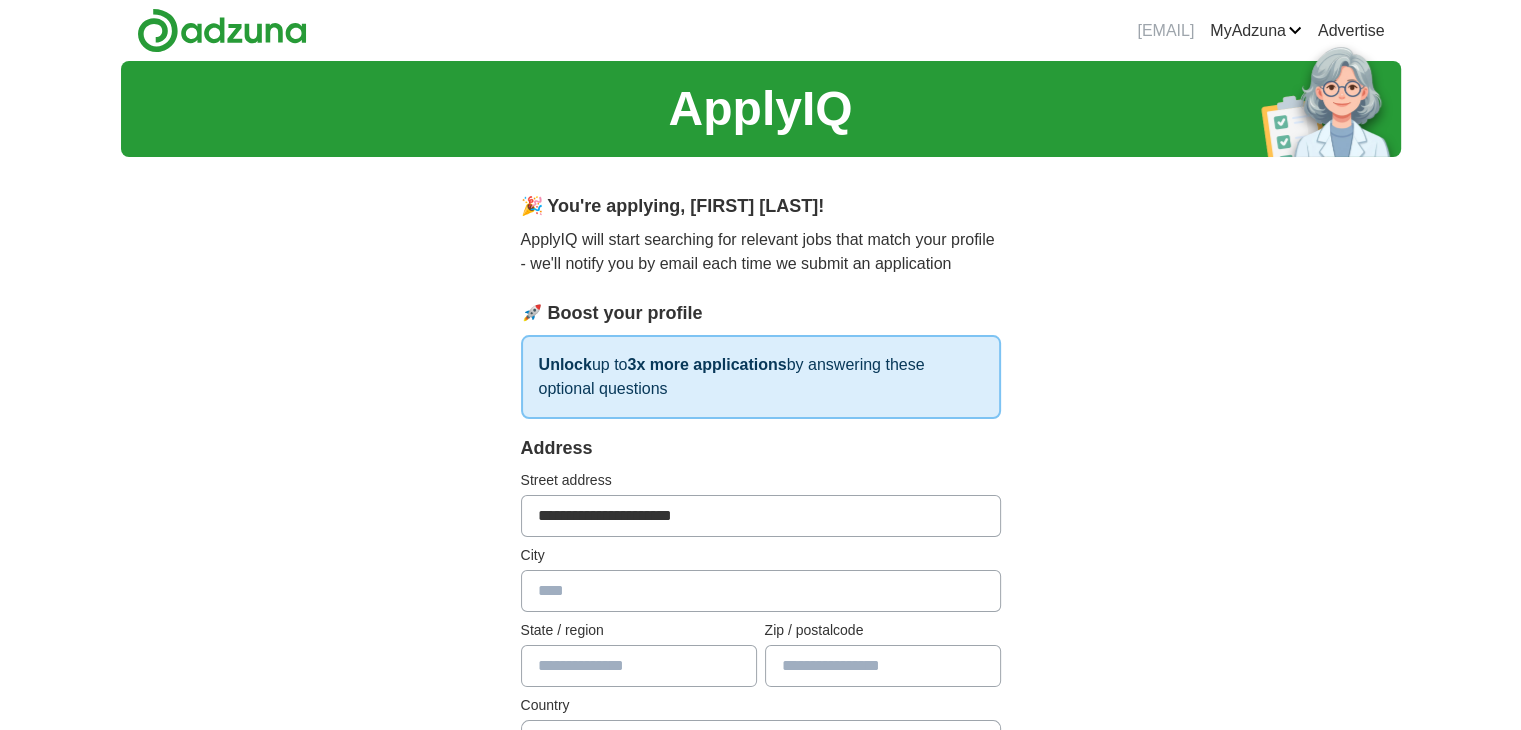 type on "********" 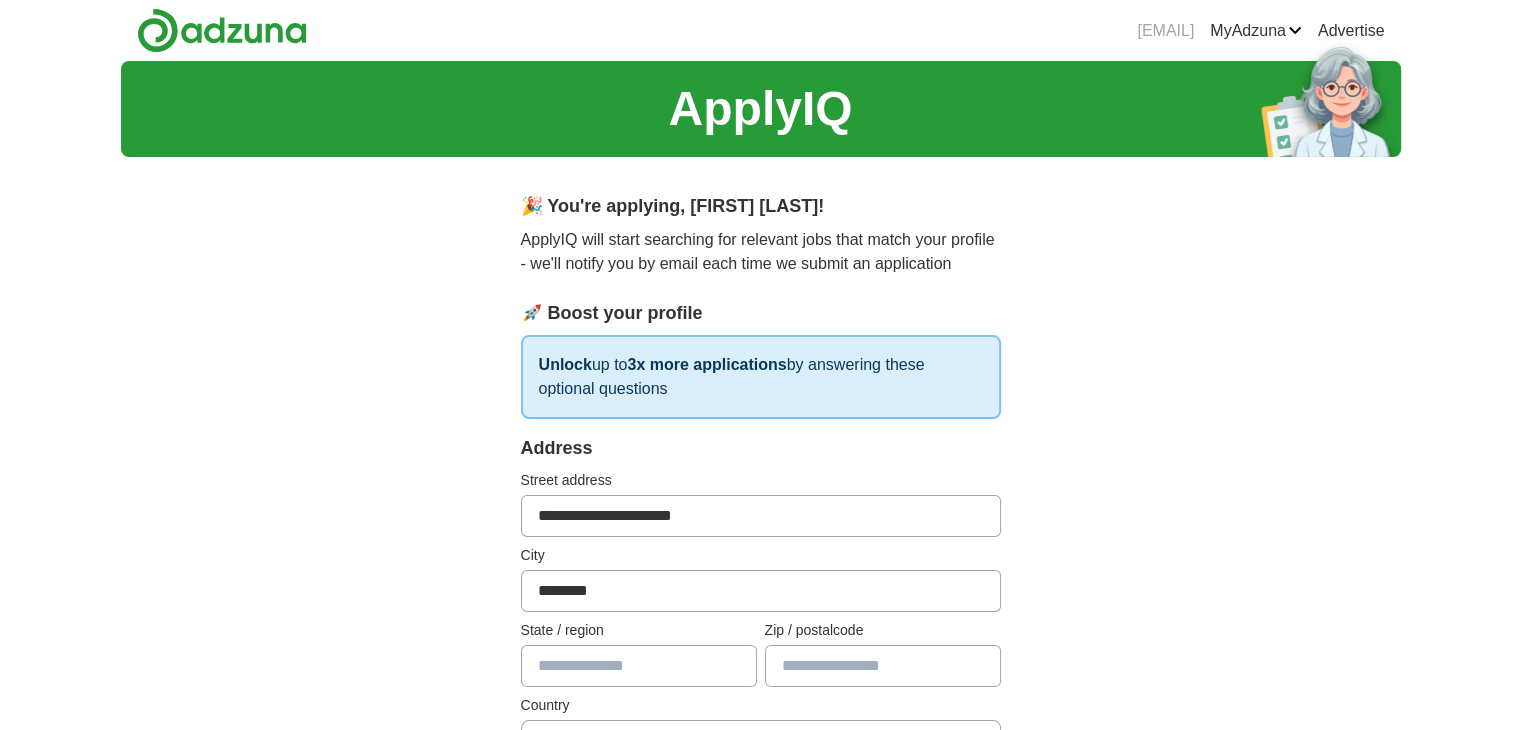 type on "********" 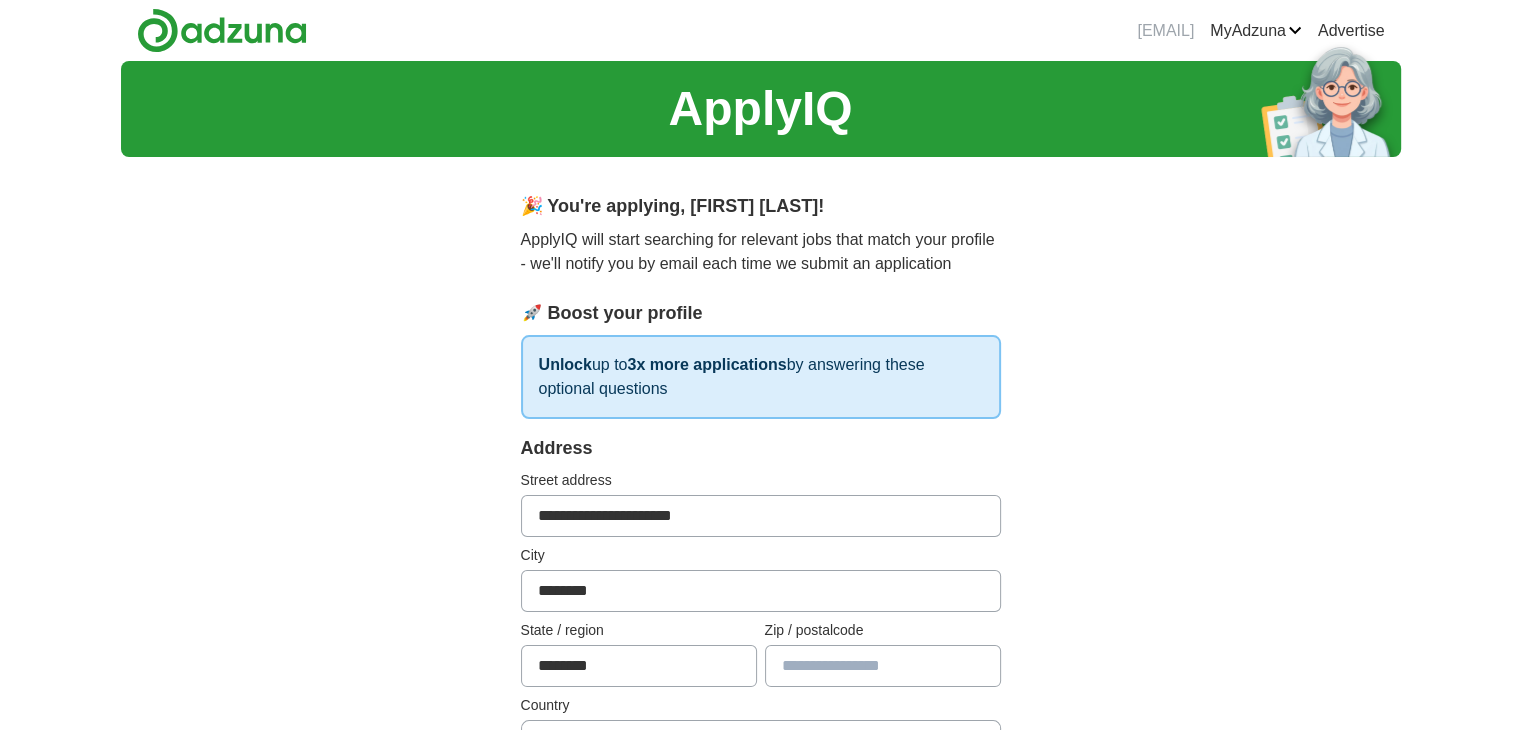 type on "*******" 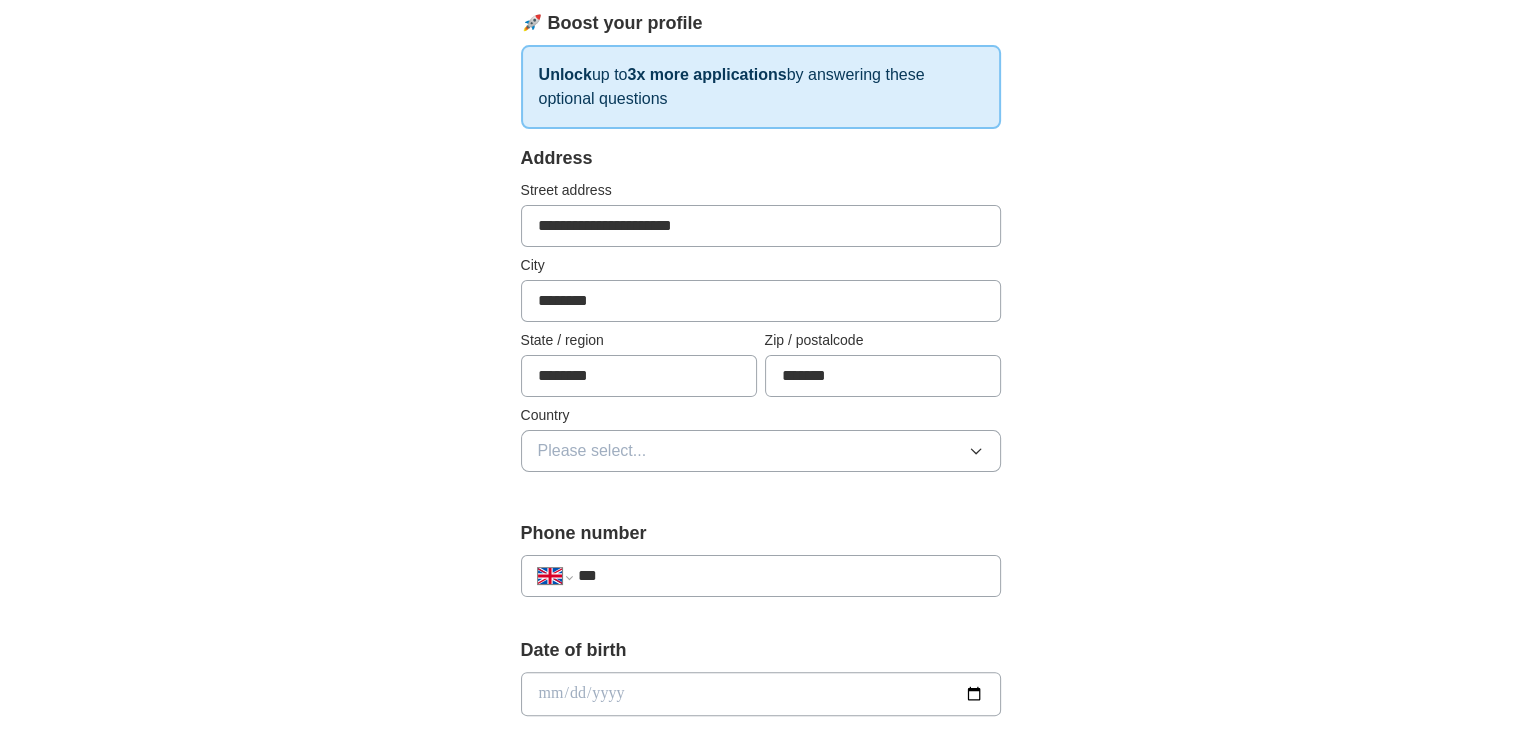 scroll, scrollTop: 300, scrollLeft: 0, axis: vertical 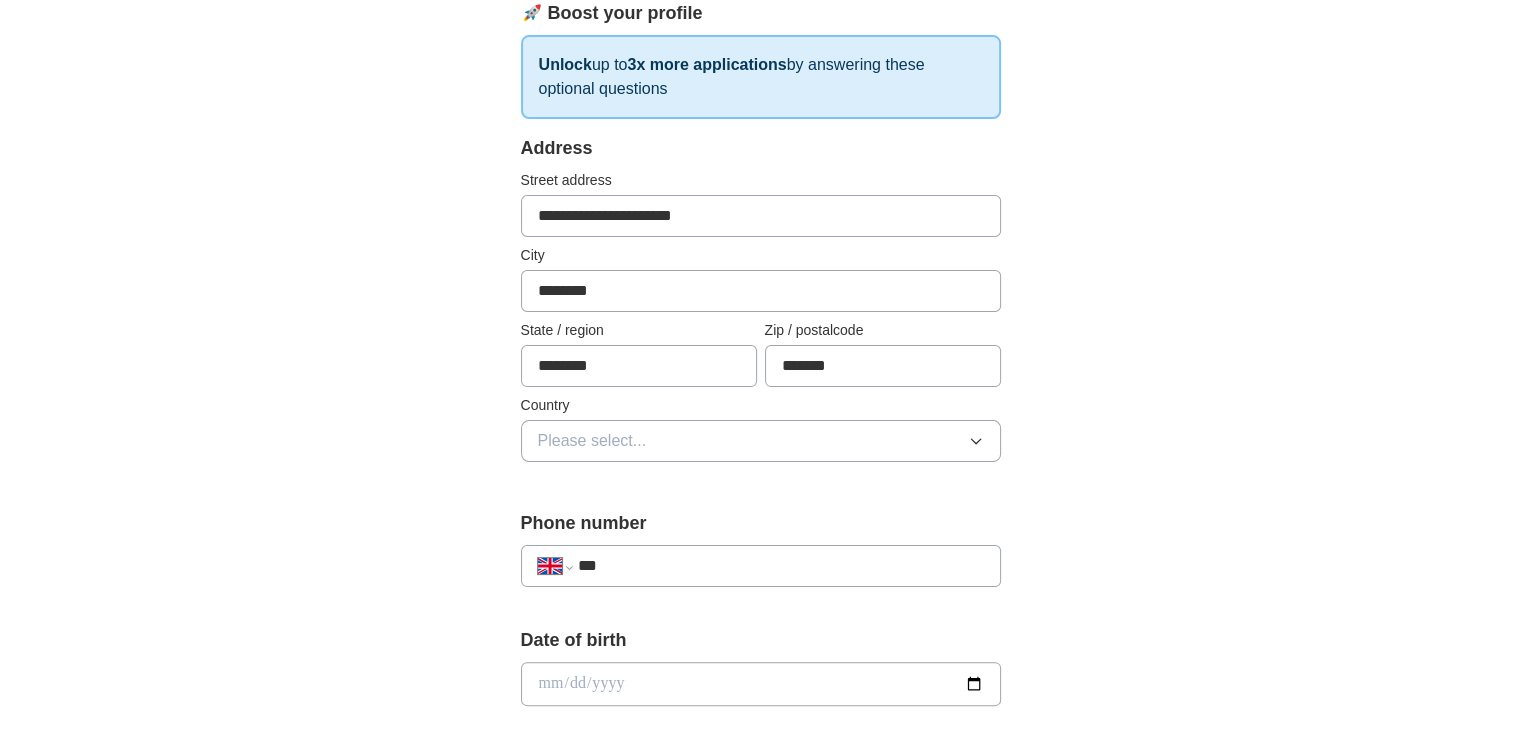 drag, startPoint x: 658, startPoint y: 221, endPoint x: 663, endPoint y: 234, distance: 13.928389 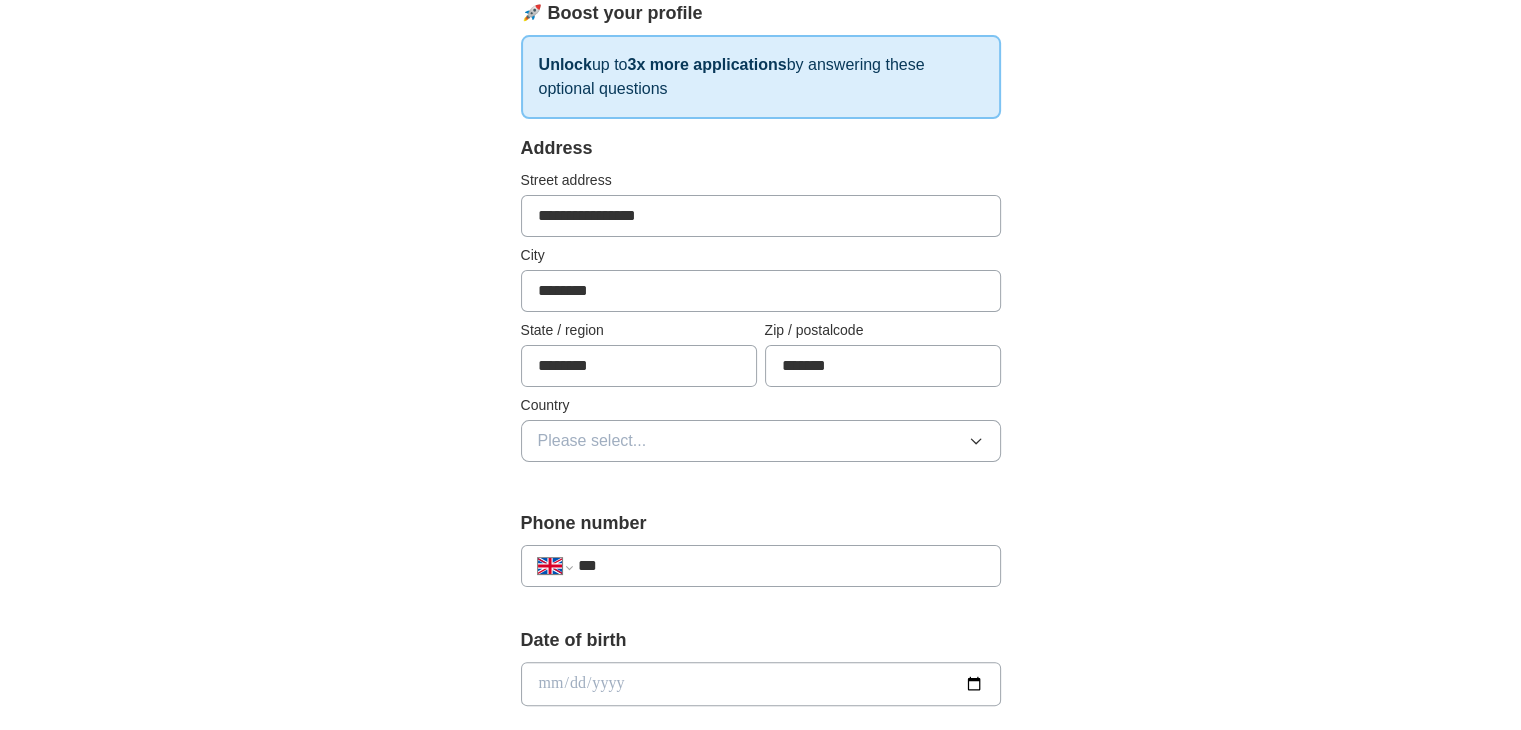 click on "**********" at bounding box center [761, 216] 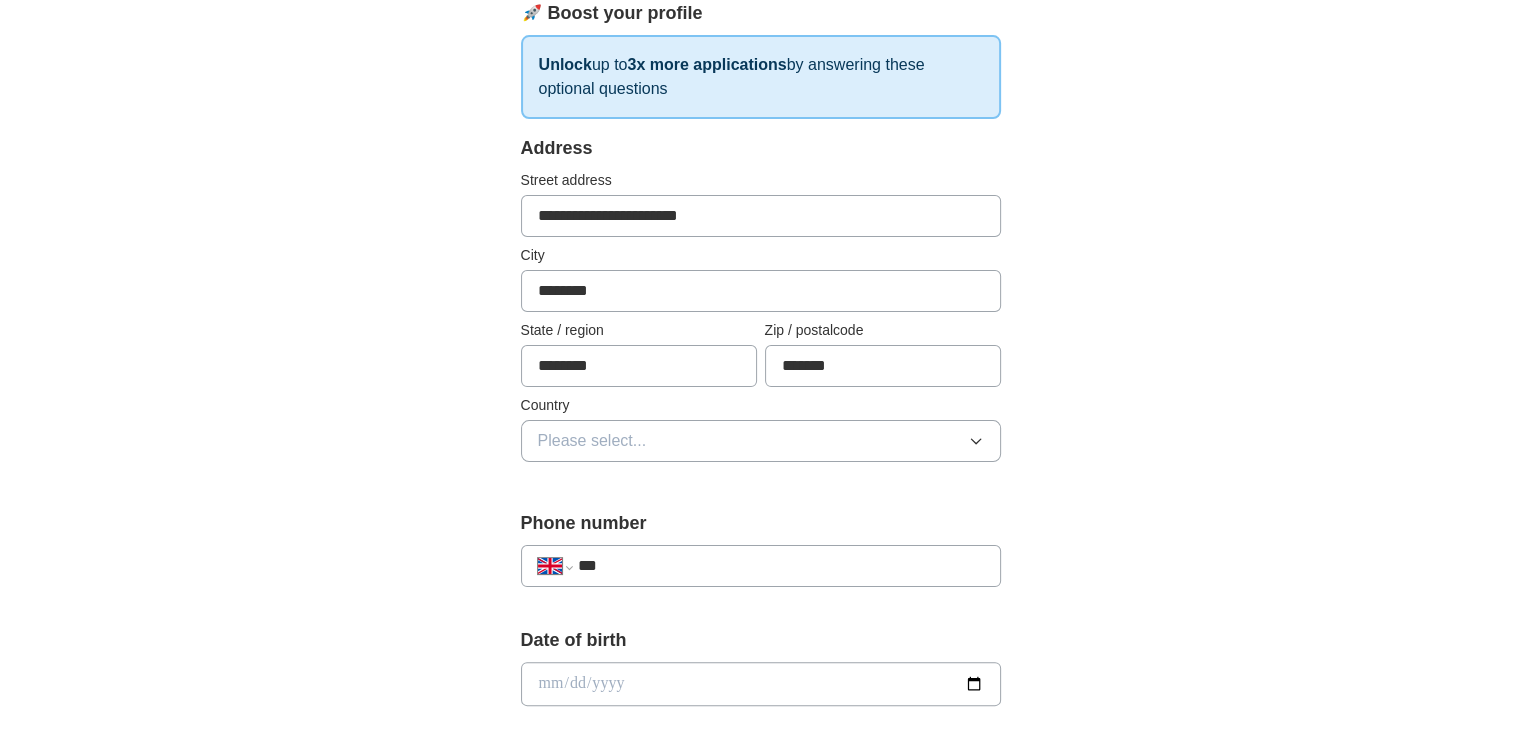 click on "**********" at bounding box center (761, 216) 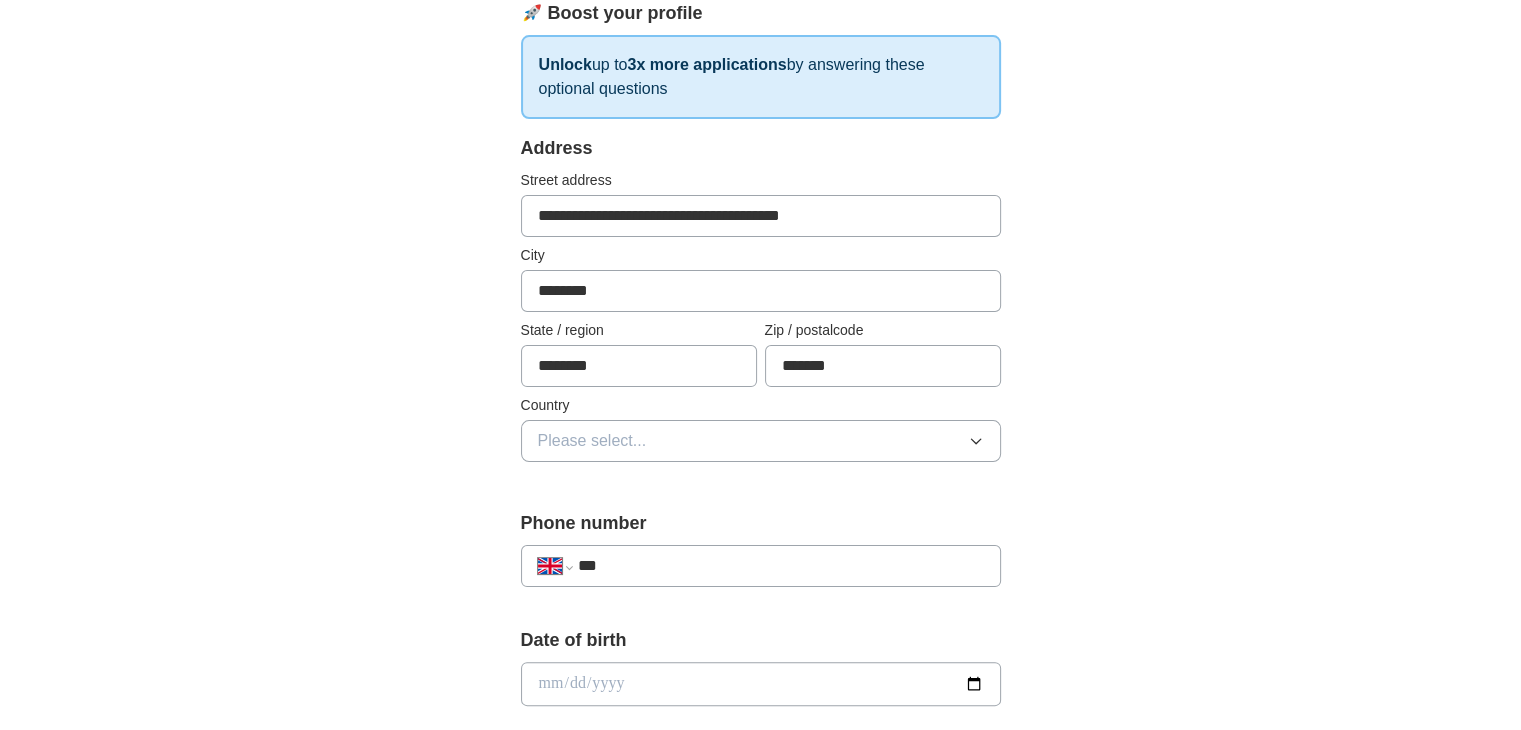 type on "**********" 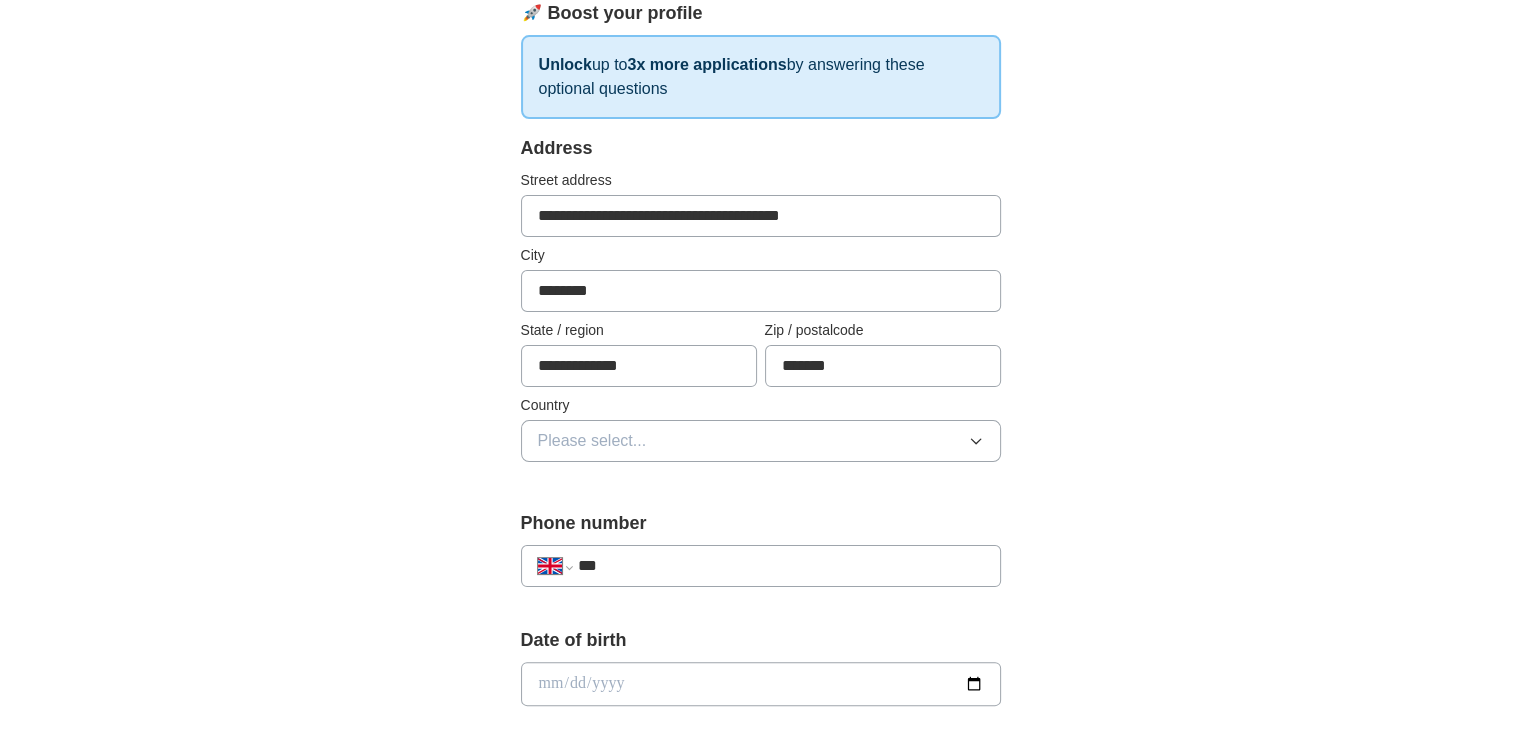 click on "Please select..." at bounding box center [592, 441] 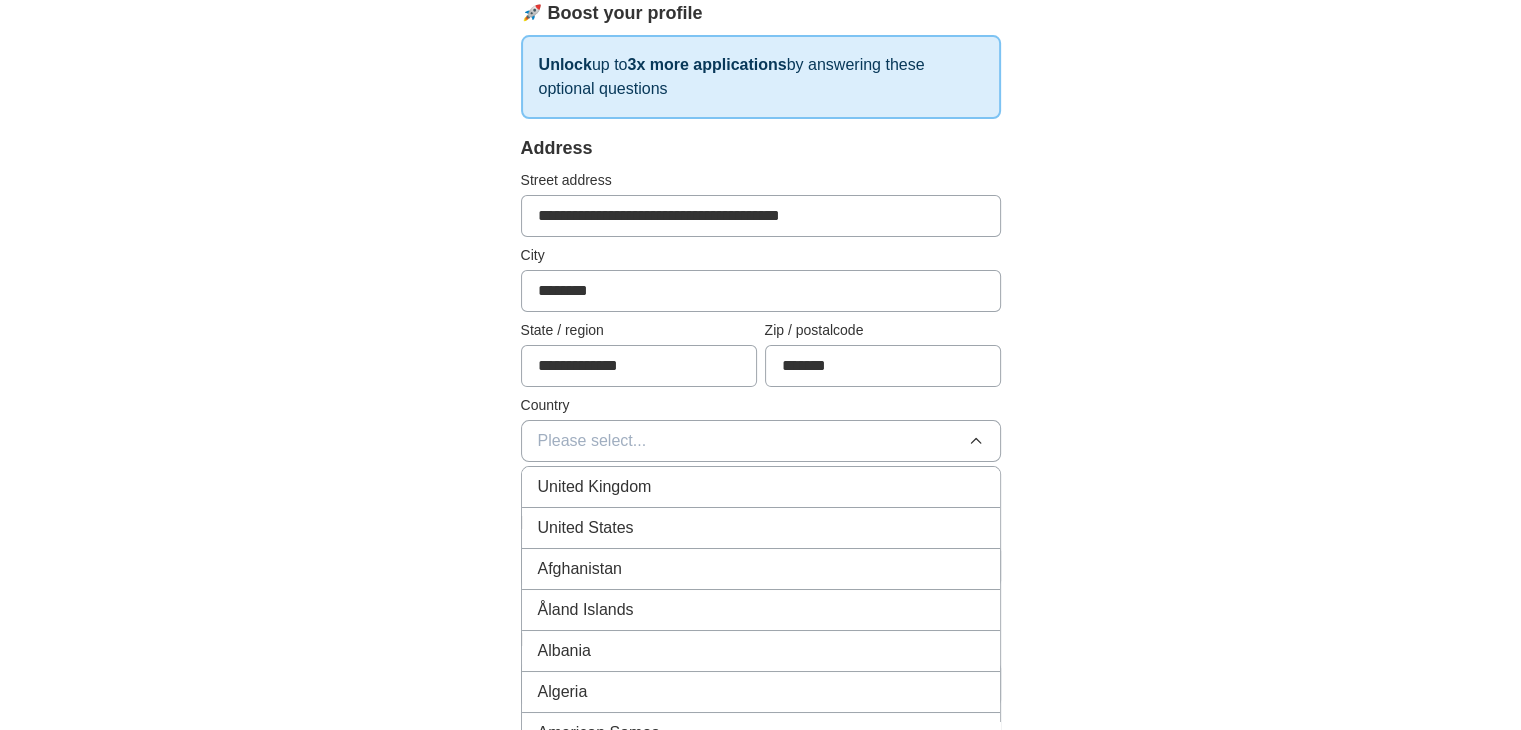 click on "United Kingdom" at bounding box center [595, 487] 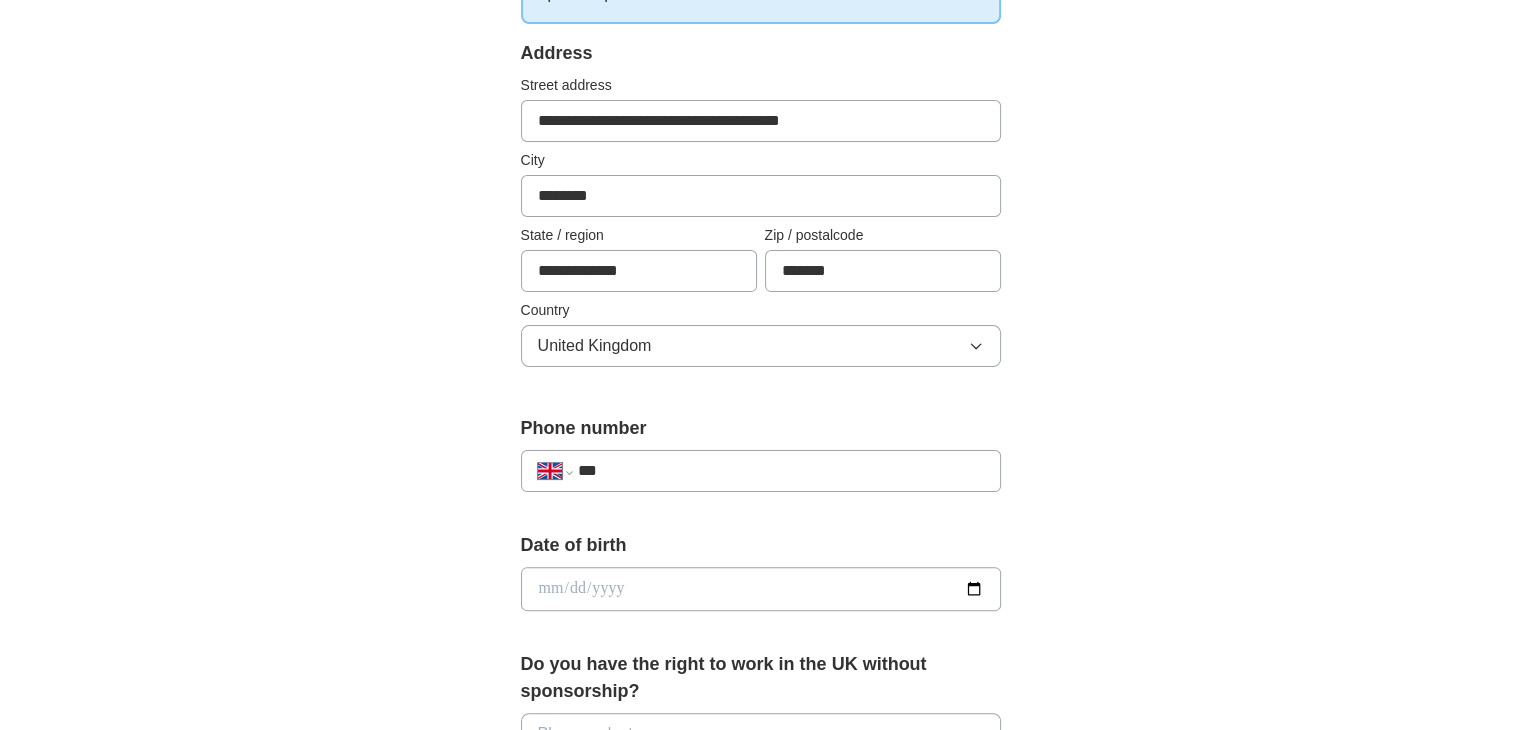 scroll, scrollTop: 400, scrollLeft: 0, axis: vertical 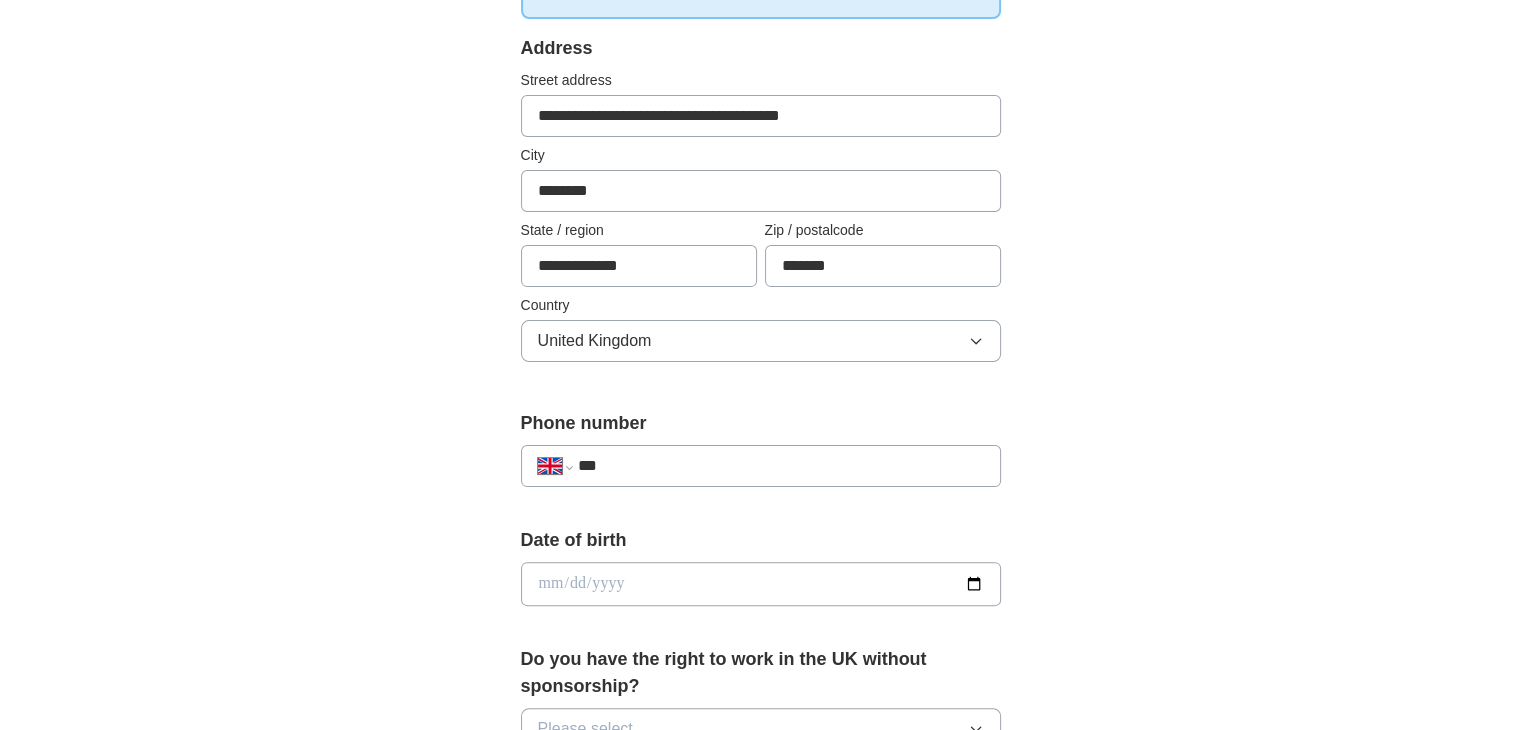 click on "***" at bounding box center (780, 466) 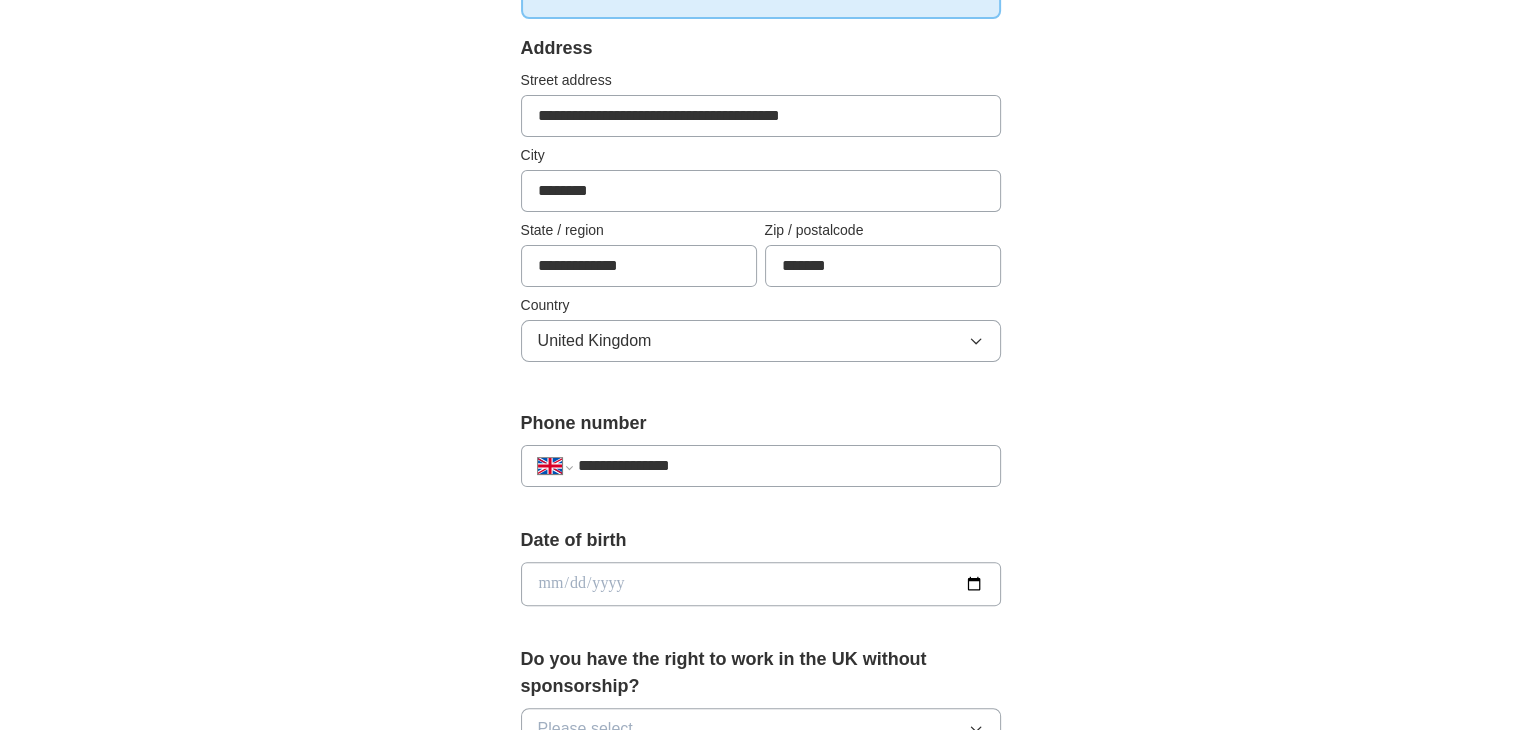 click at bounding box center [761, 584] 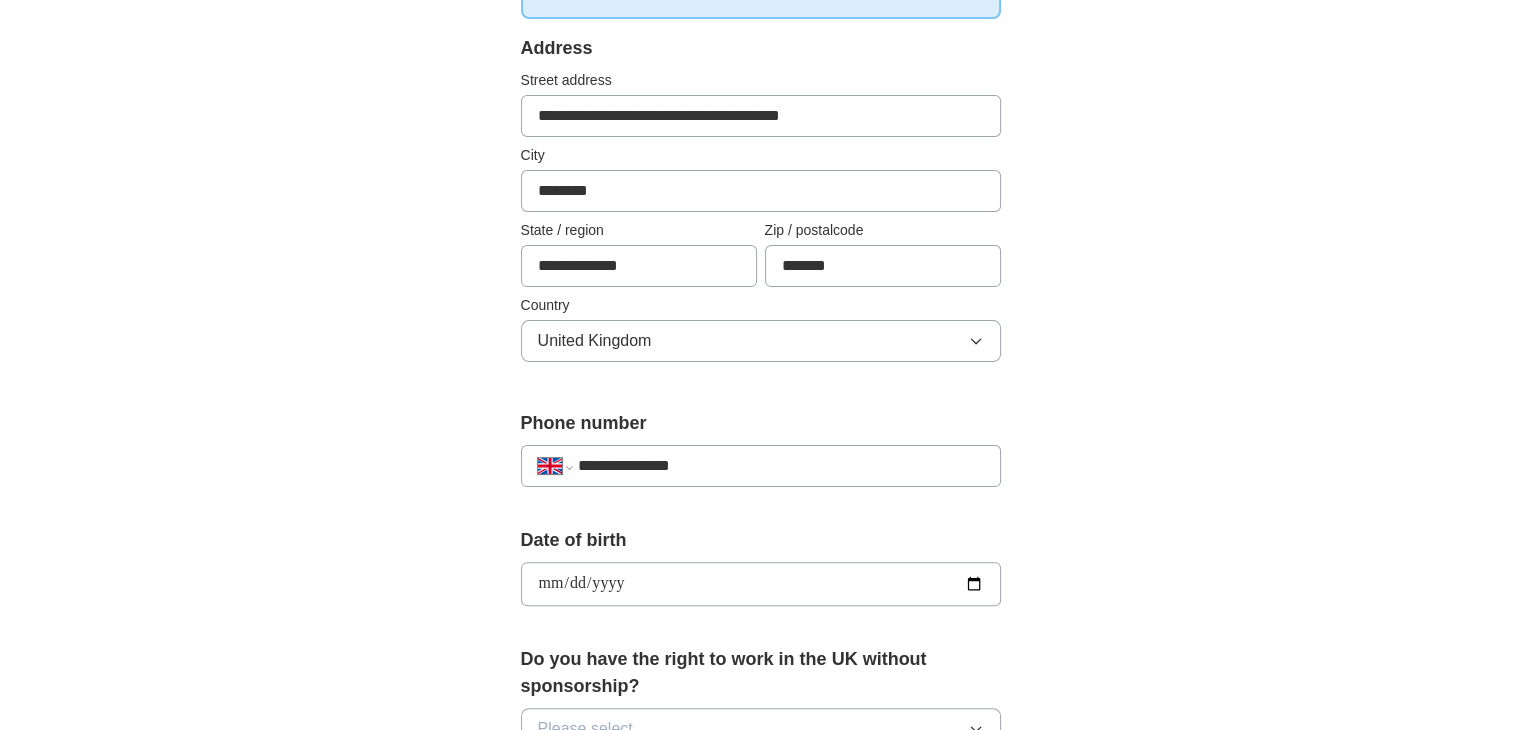 type on "**********" 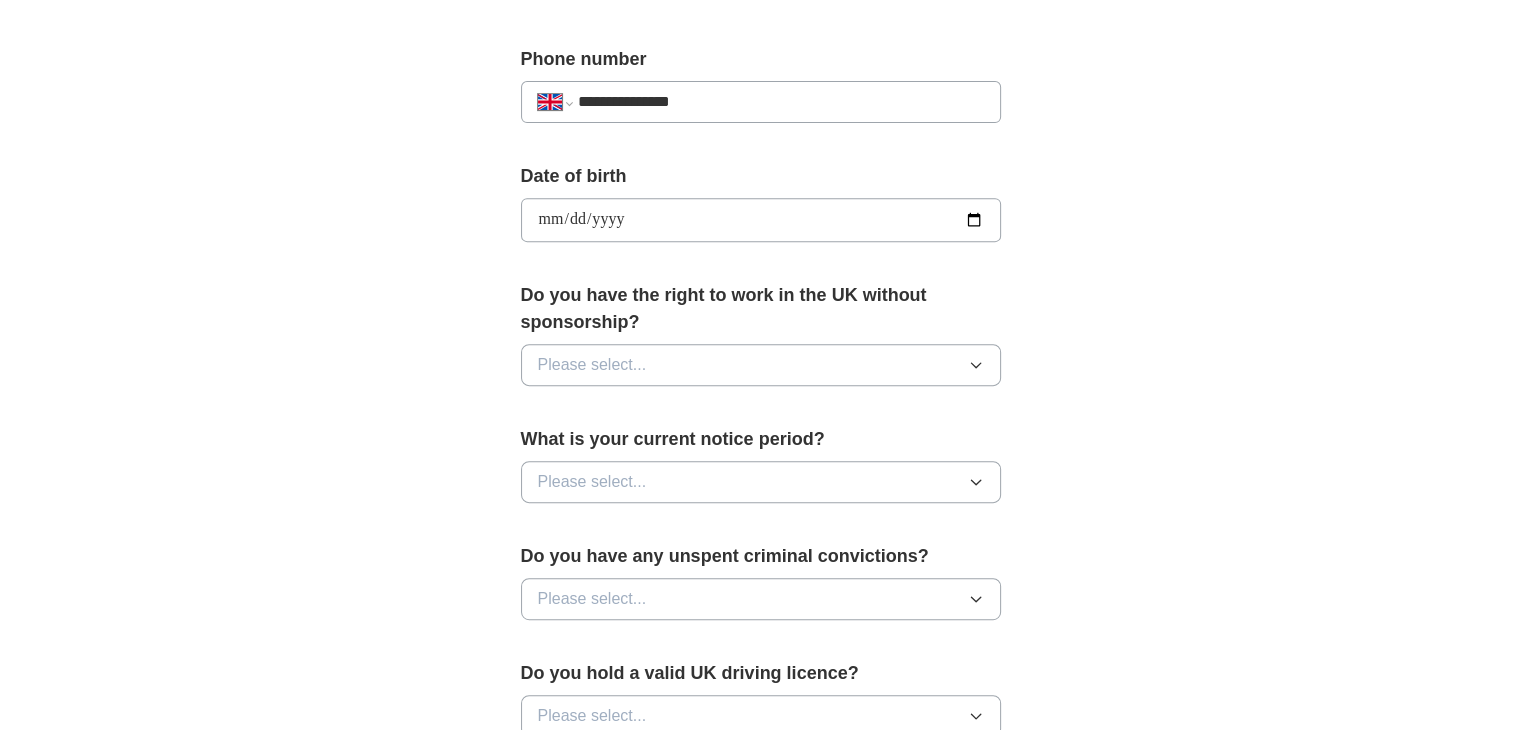 scroll, scrollTop: 800, scrollLeft: 0, axis: vertical 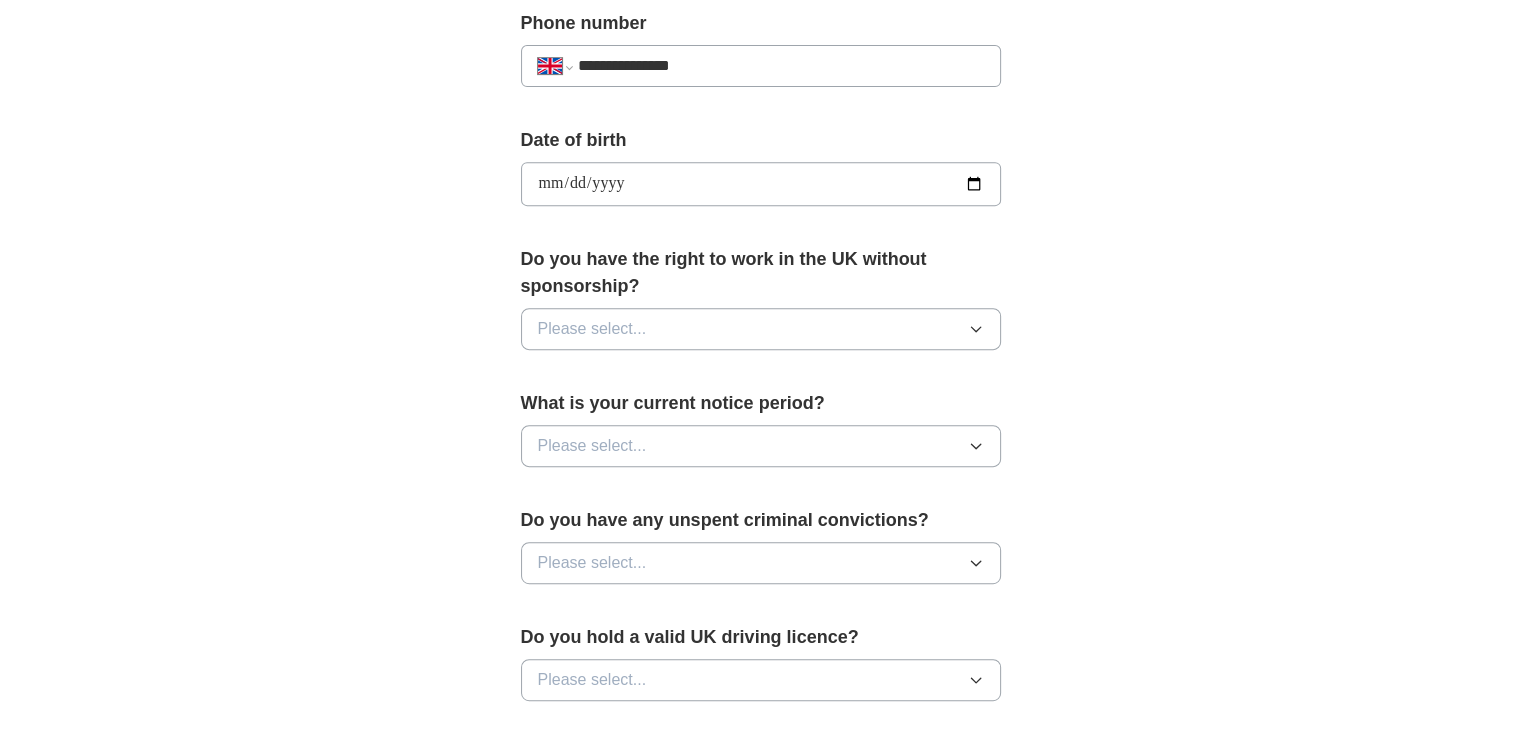 click on "Please select..." at bounding box center [761, 329] 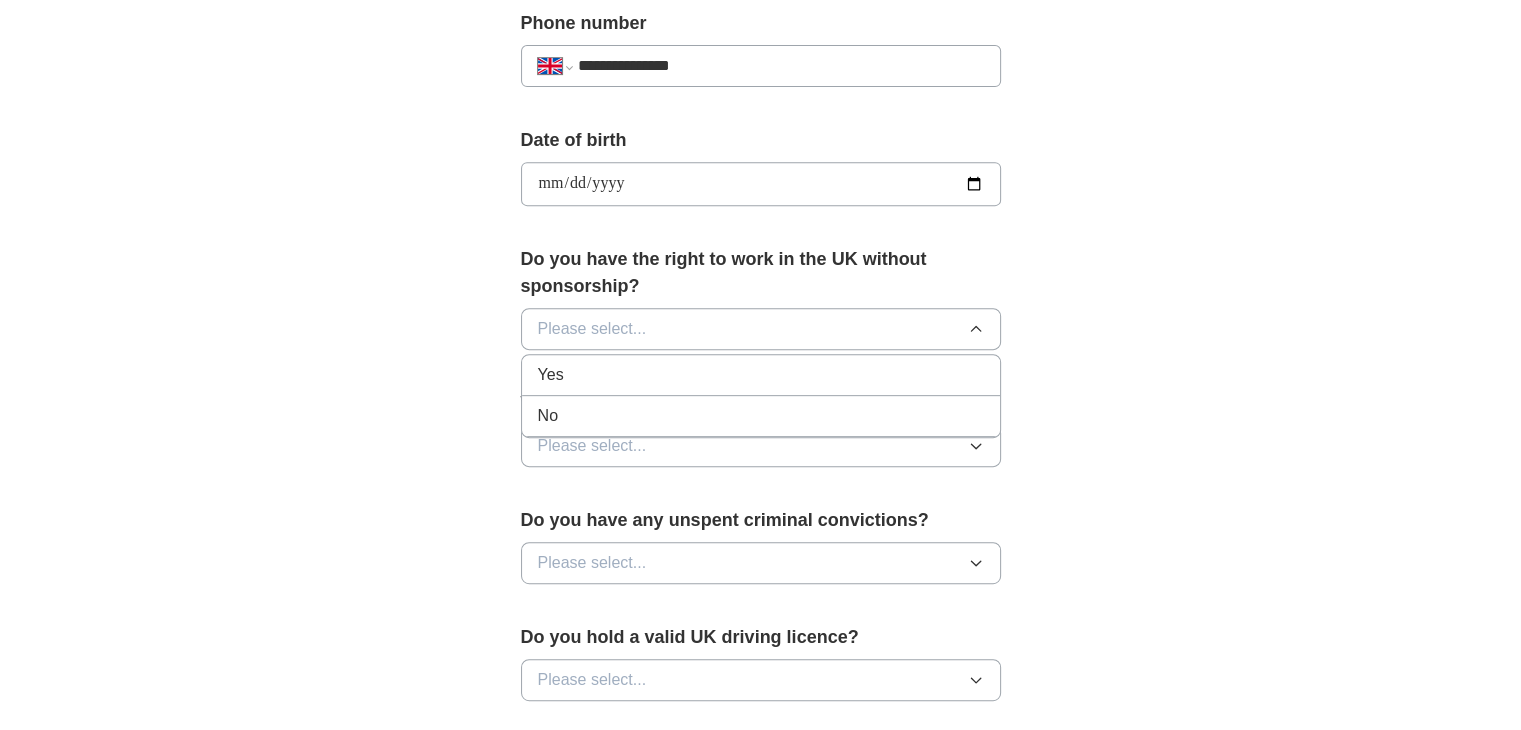 click on "Yes" at bounding box center [761, 375] 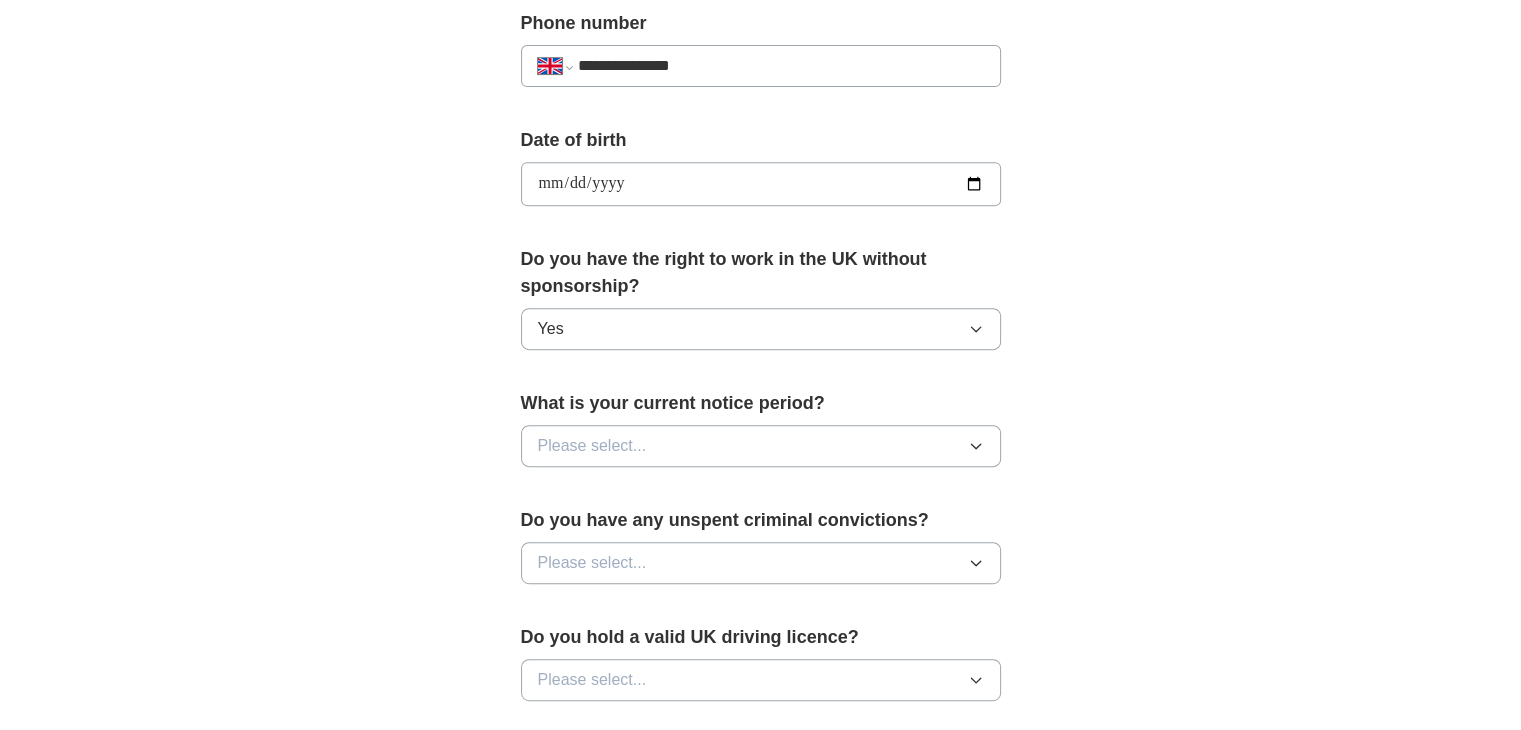 click on "Please select..." at bounding box center (761, 446) 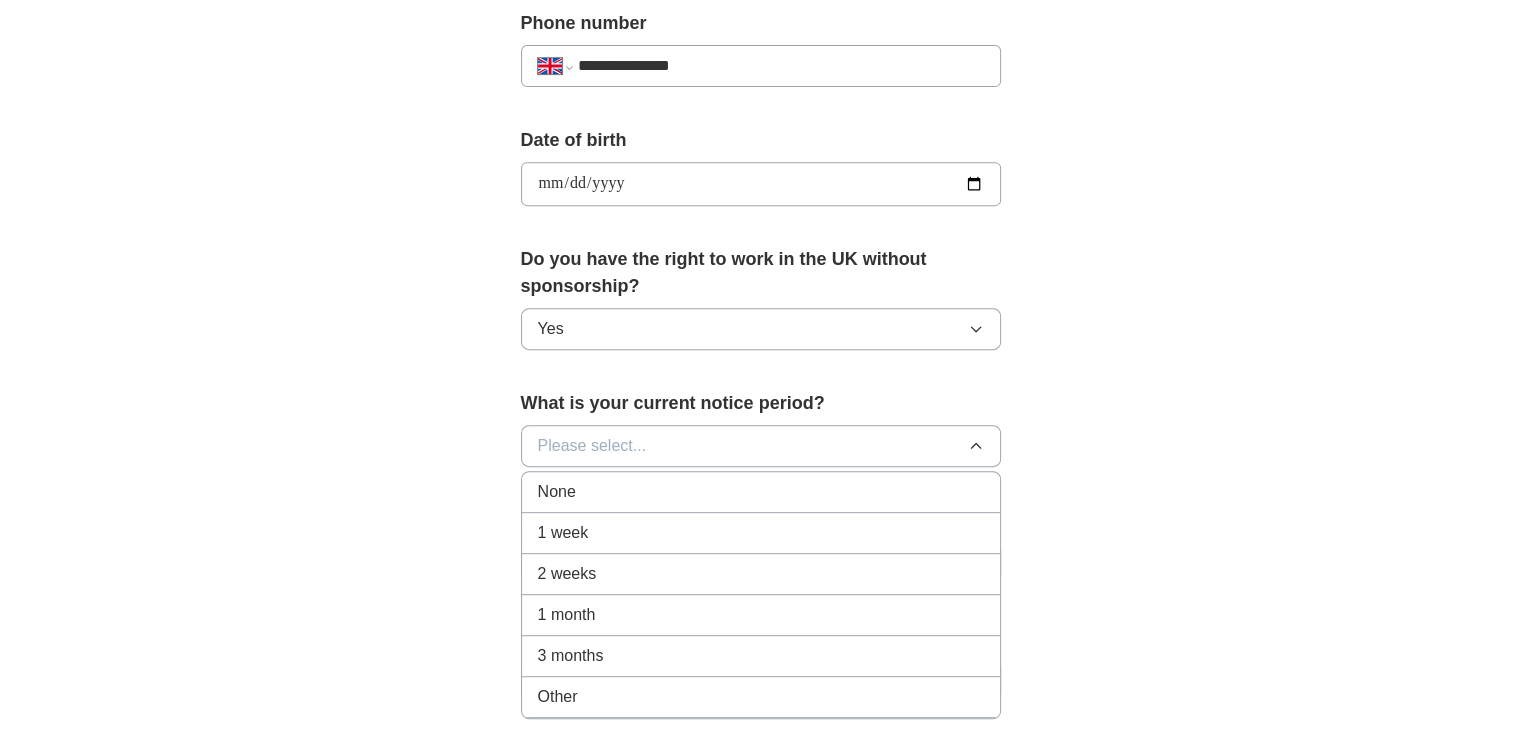 click on "None" at bounding box center [761, 492] 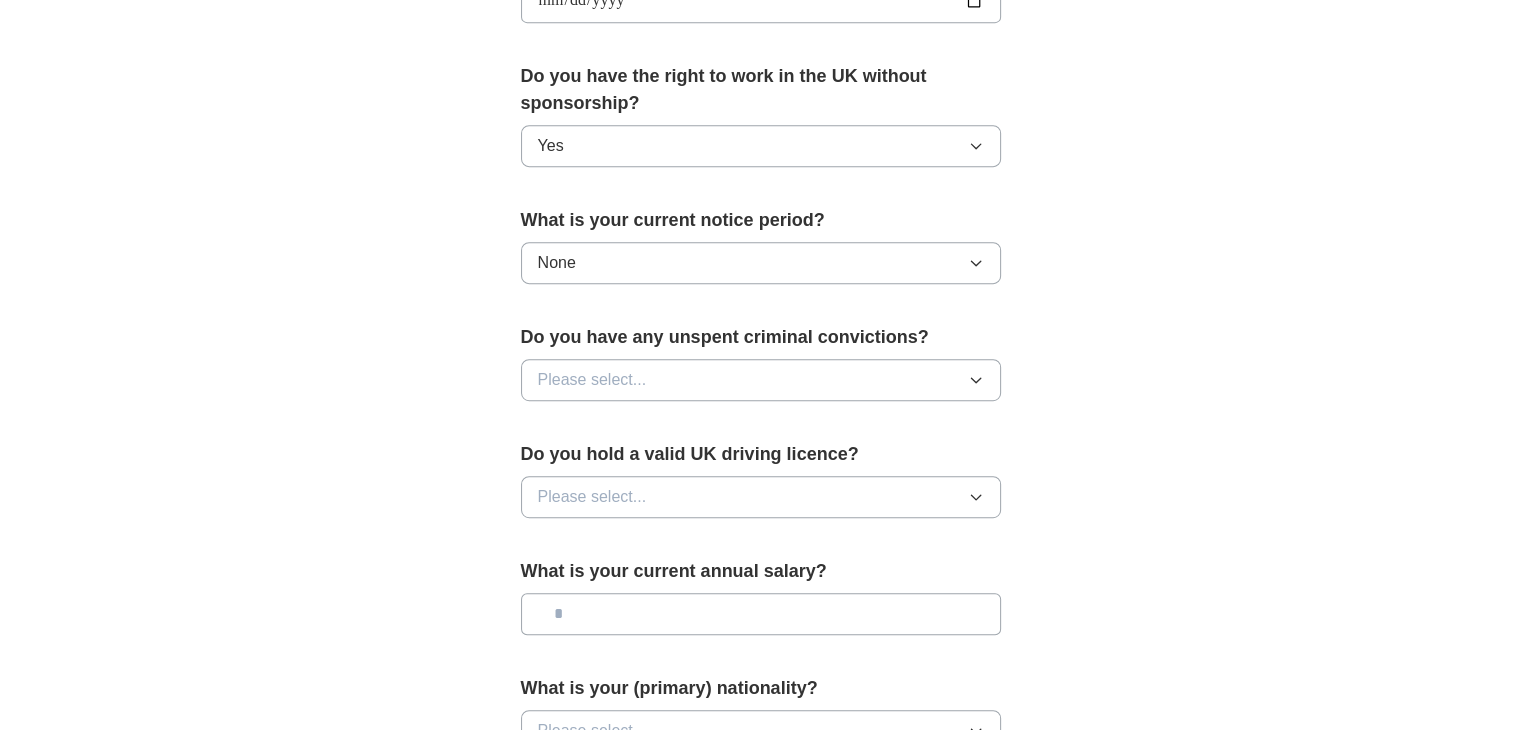 scroll, scrollTop: 1000, scrollLeft: 0, axis: vertical 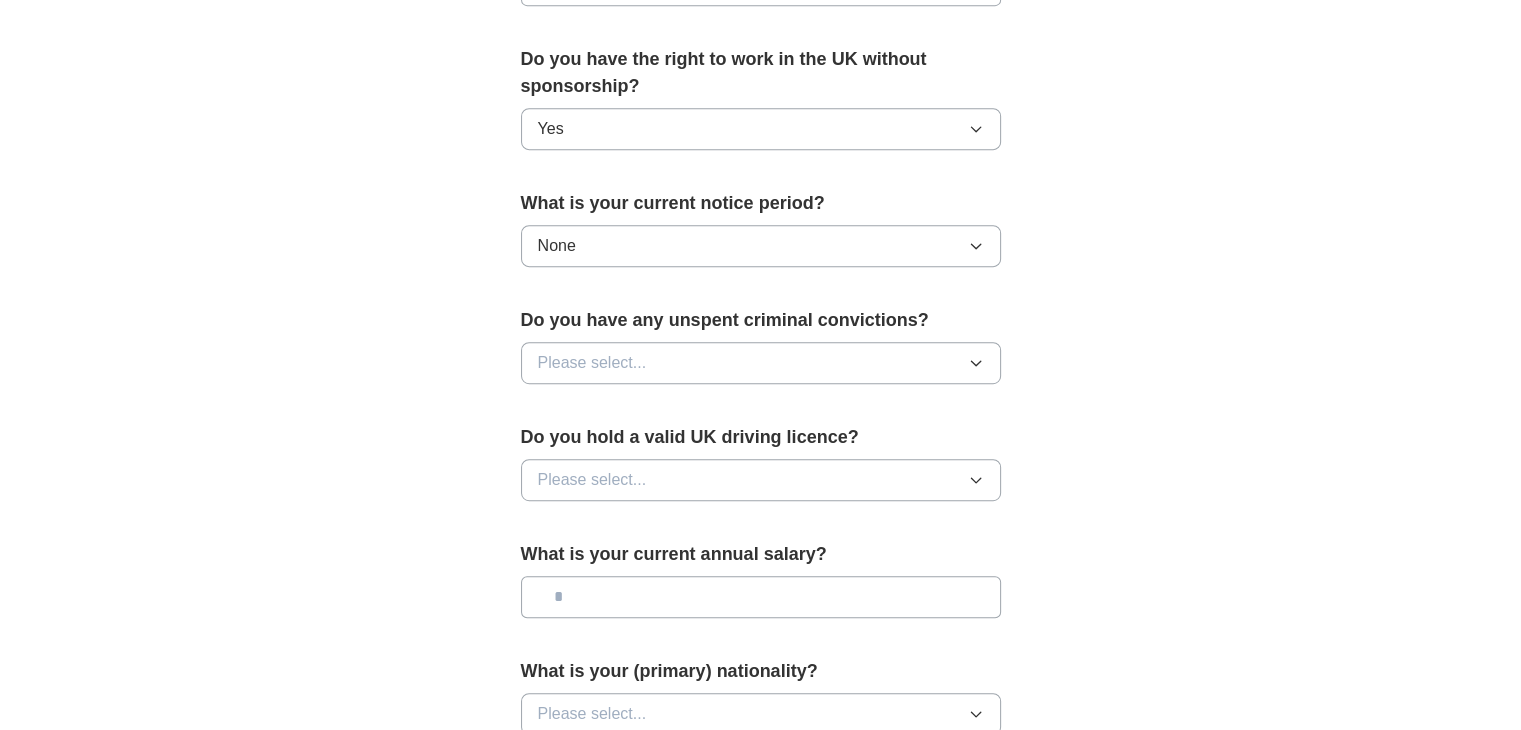 click on "Please select..." at bounding box center (761, 363) 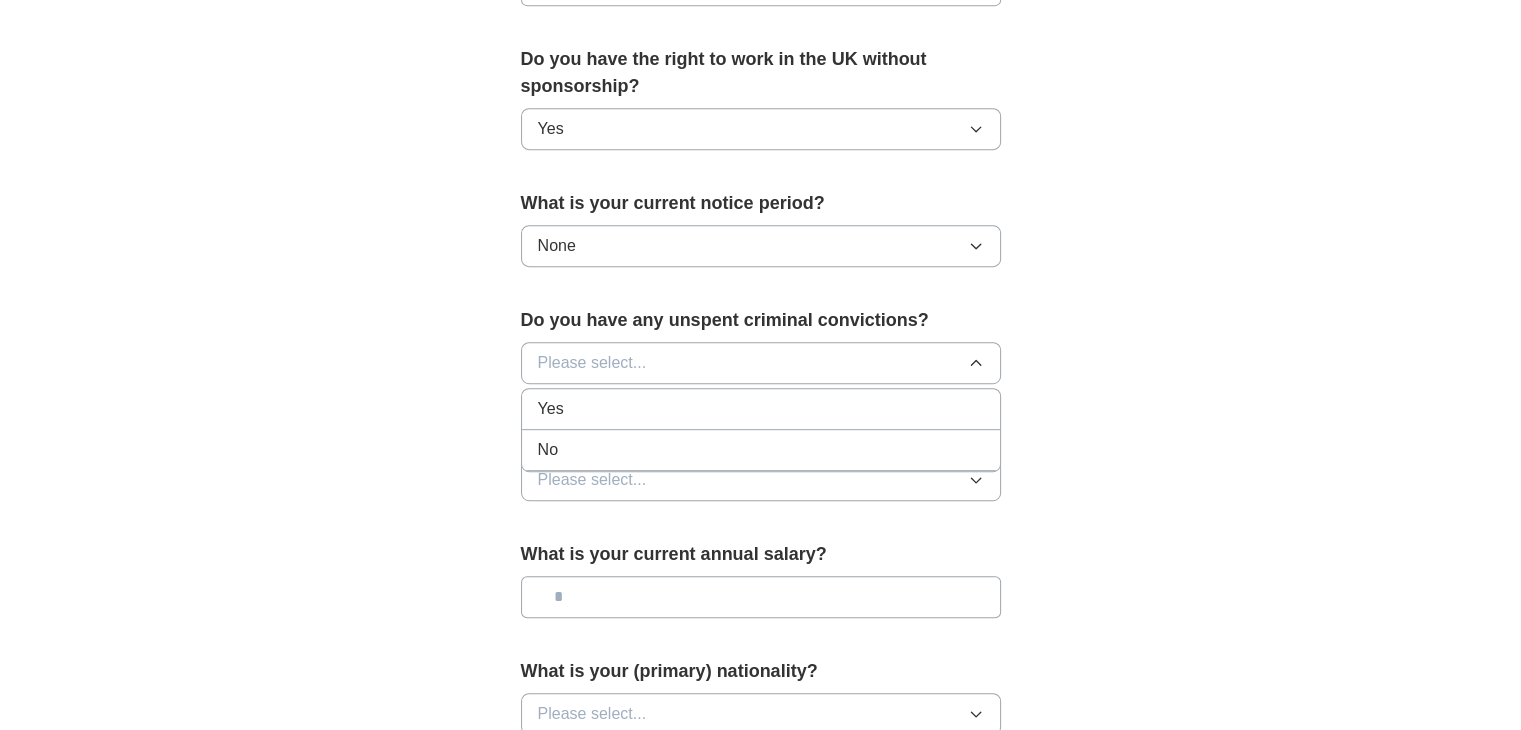 click on "No" at bounding box center [761, 450] 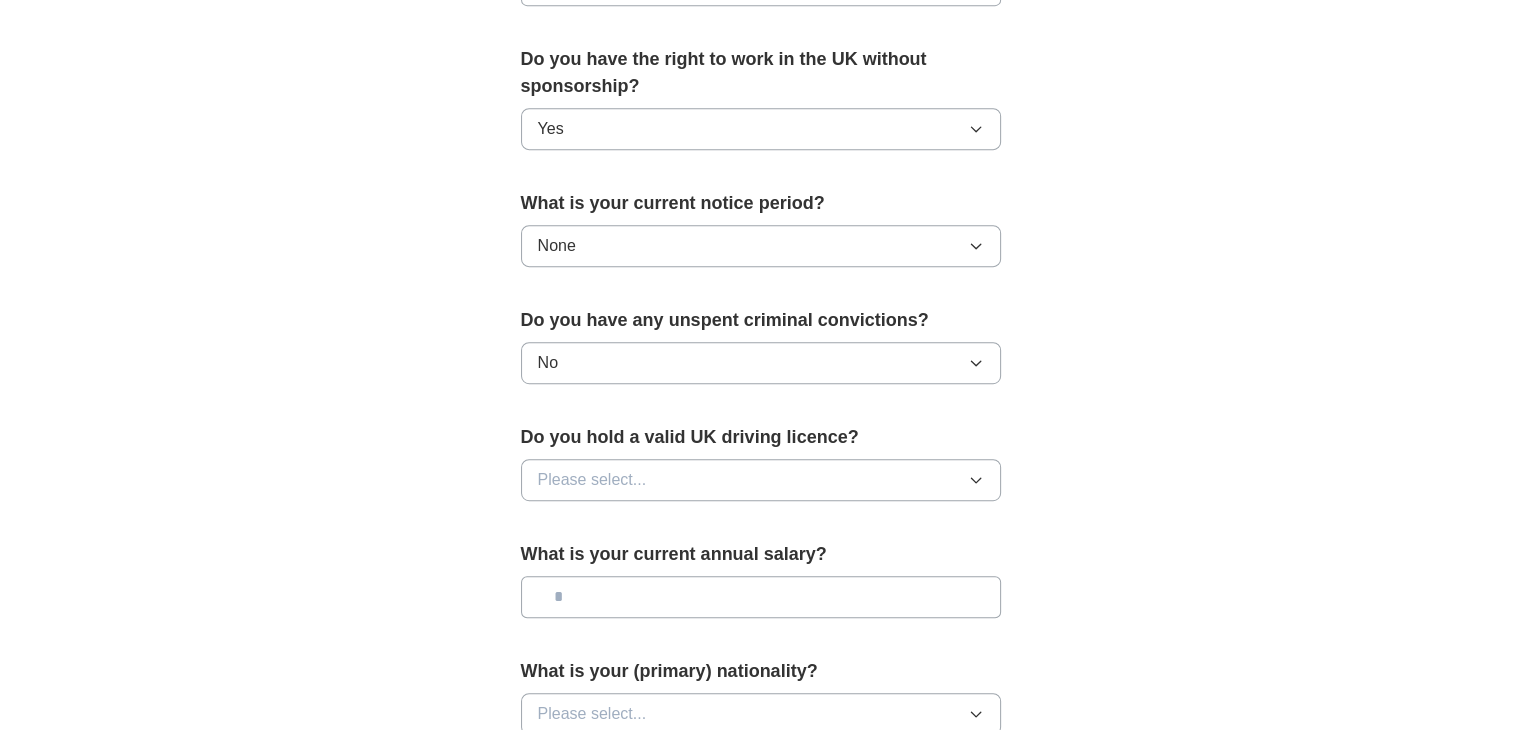 click on "Please select..." at bounding box center [761, 480] 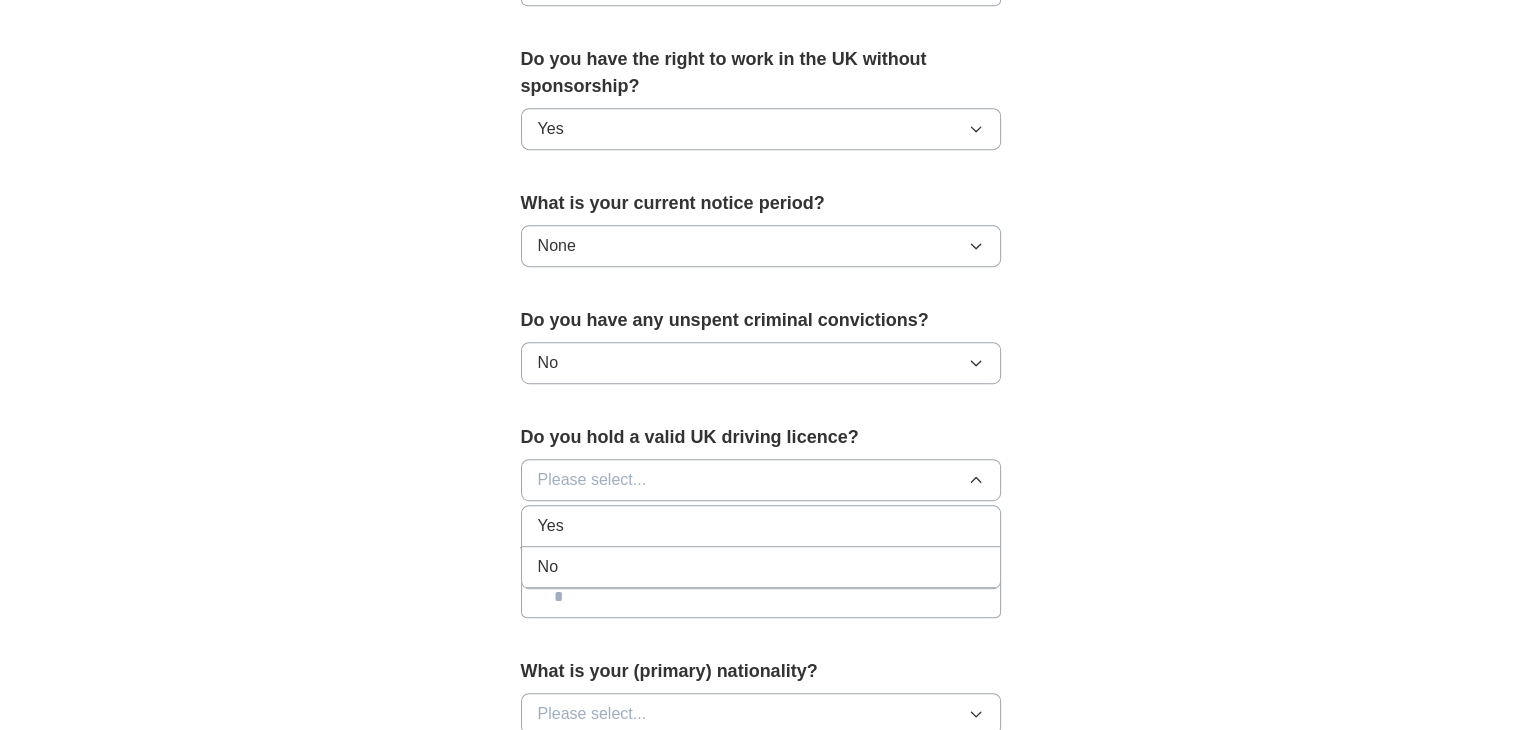 click on "No" at bounding box center (761, 567) 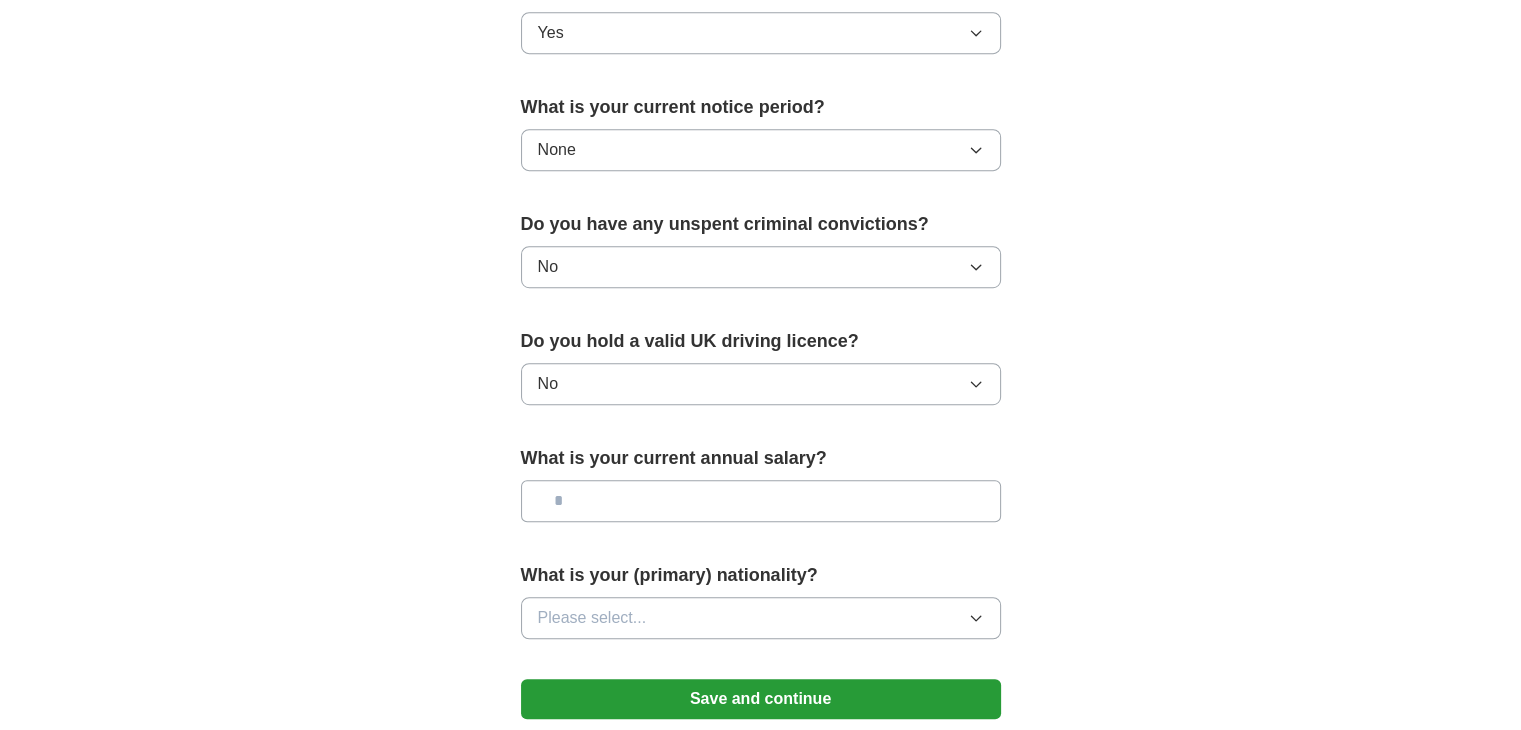 scroll, scrollTop: 1100, scrollLeft: 0, axis: vertical 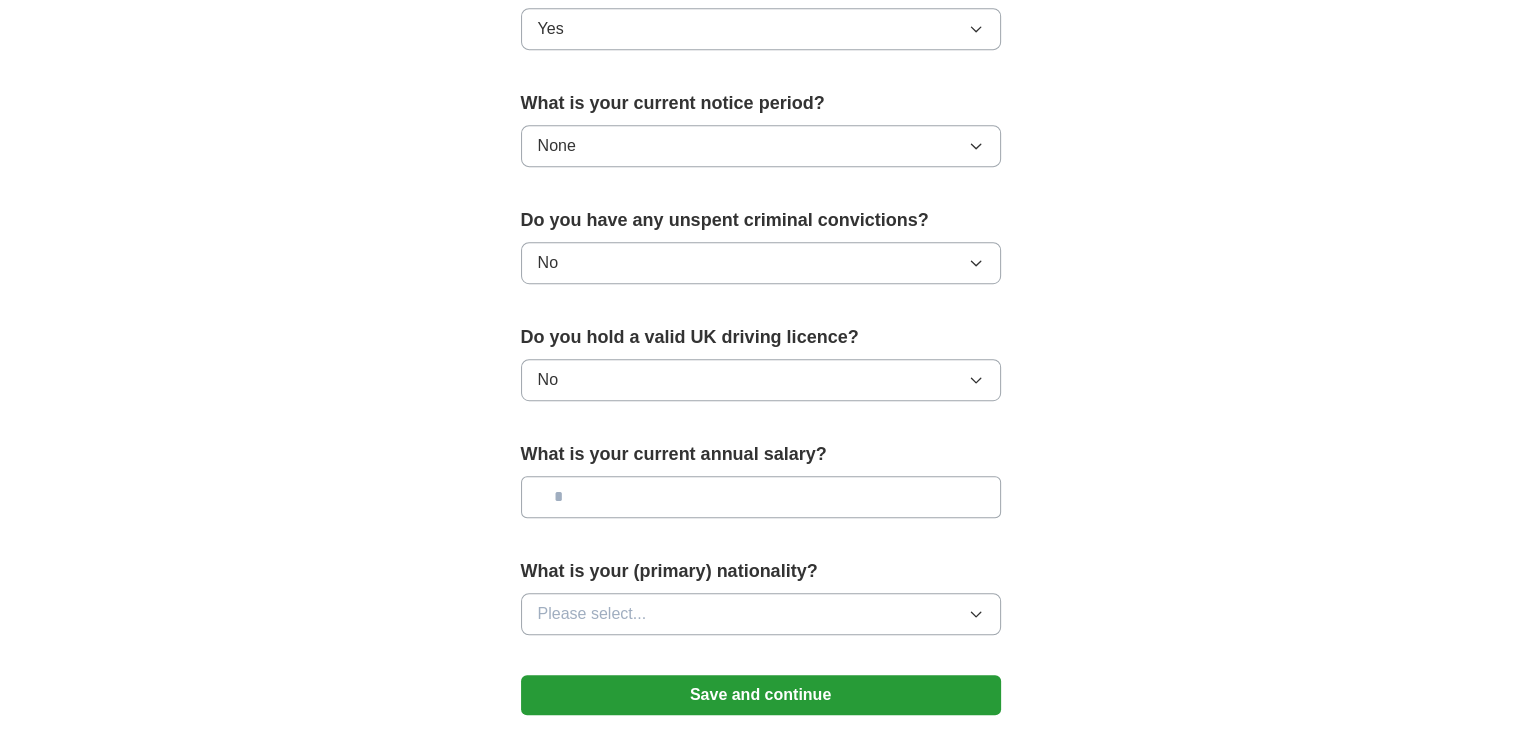 click at bounding box center (761, 497) 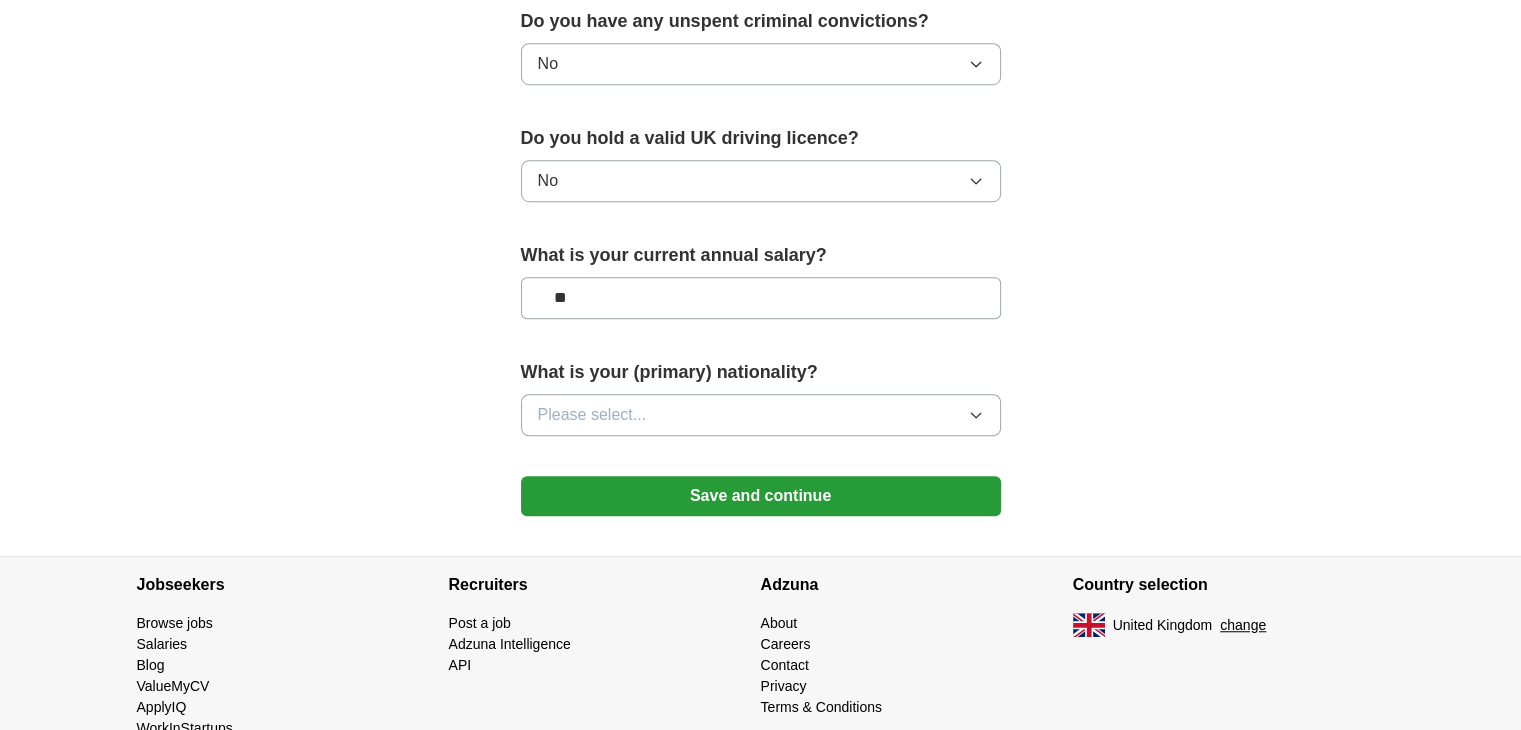 scroll, scrollTop: 1300, scrollLeft: 0, axis: vertical 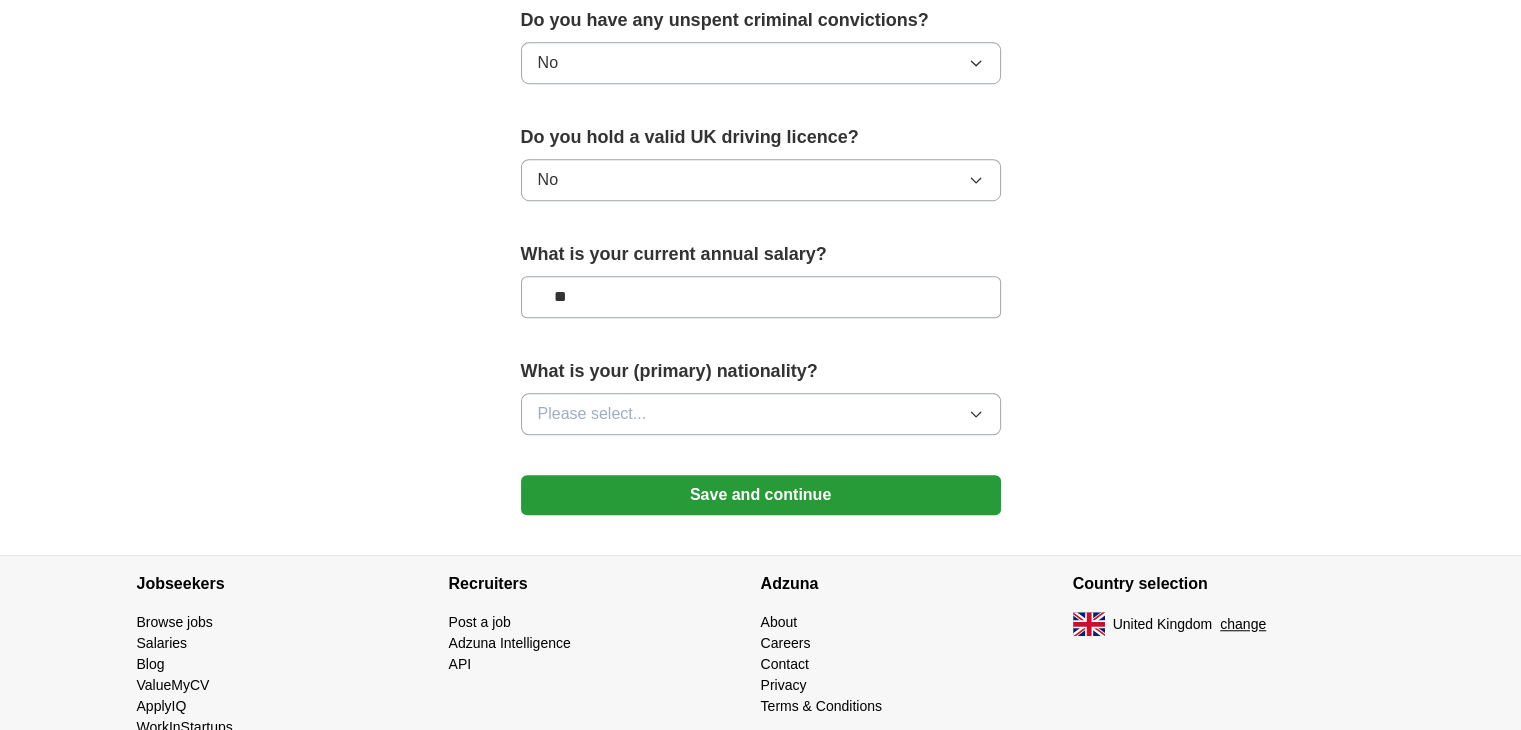 type on "**" 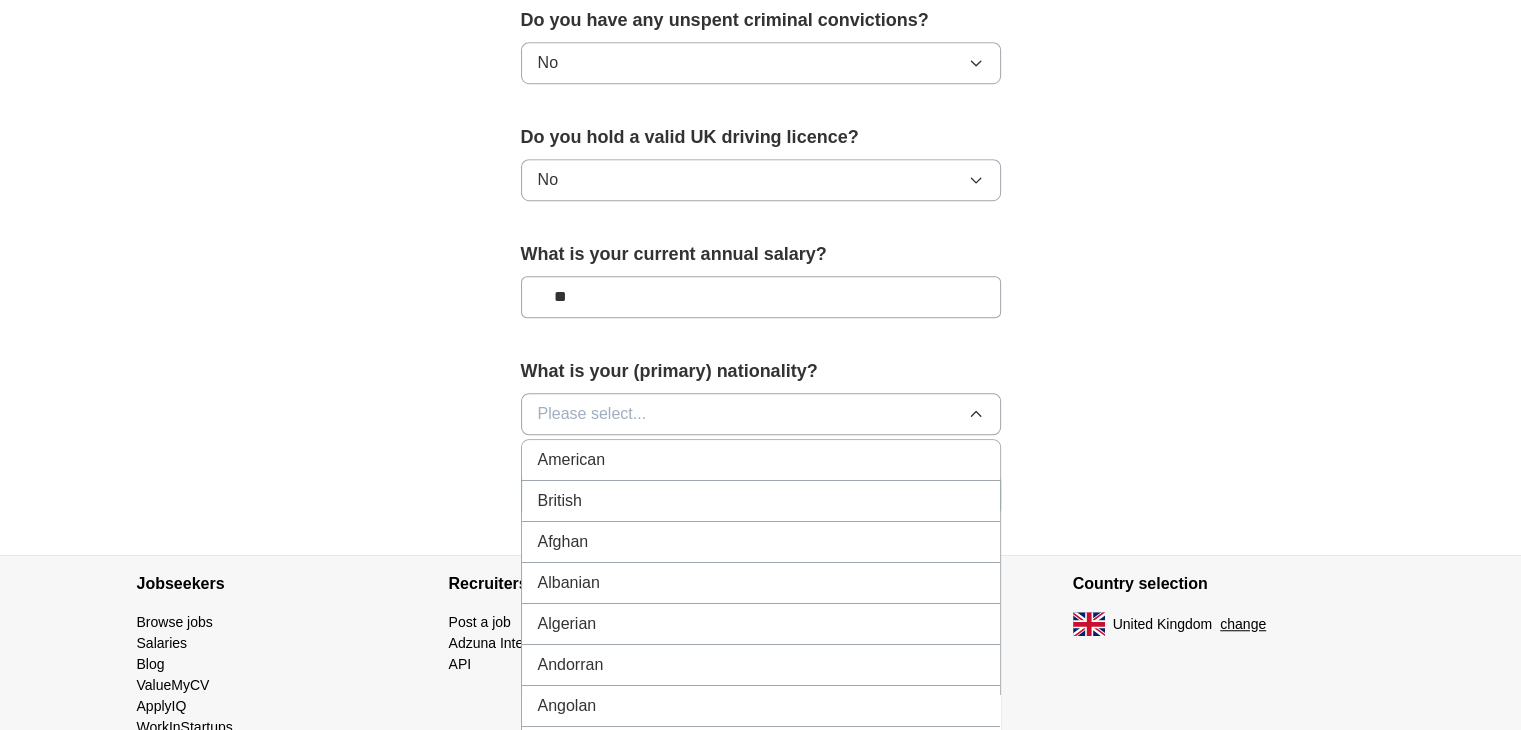 type 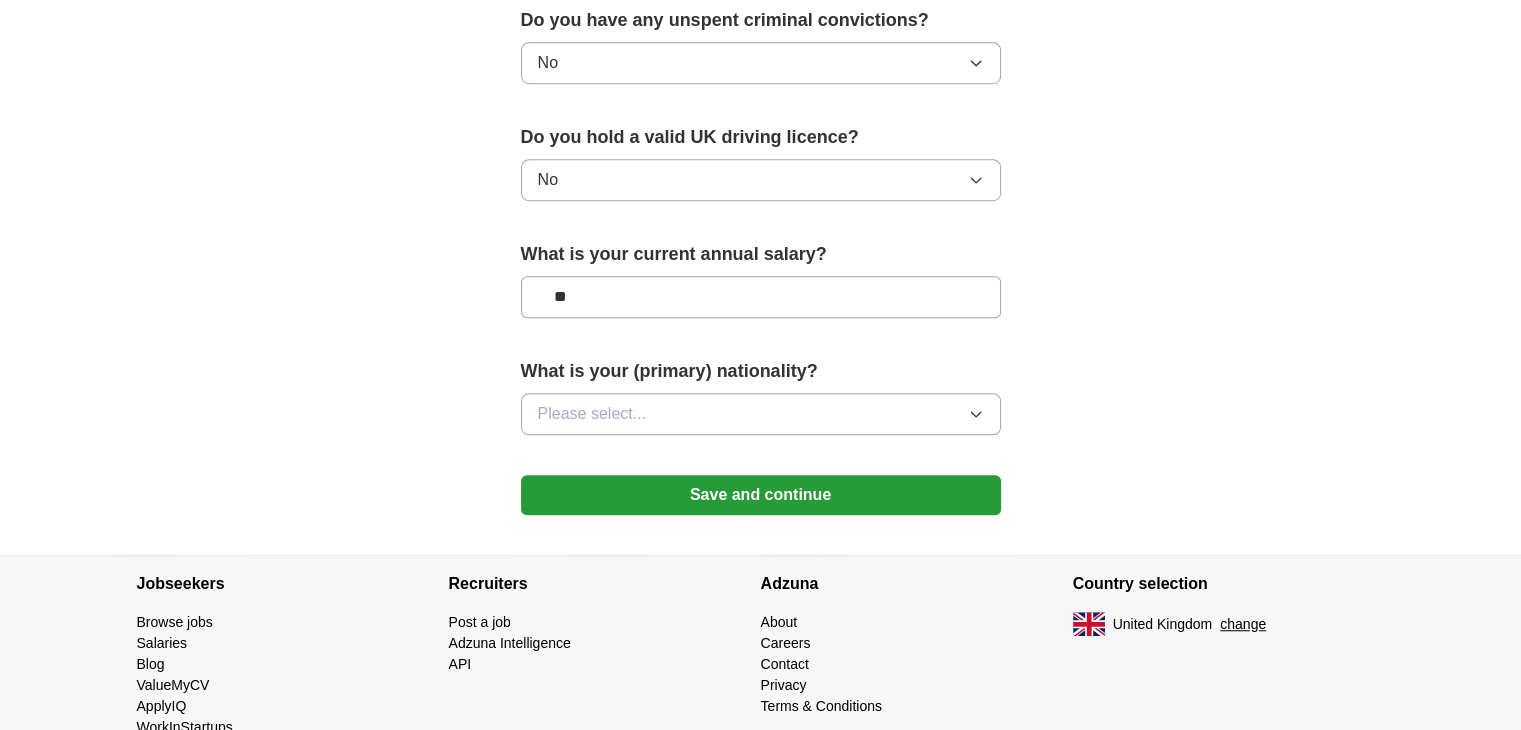 click on "Please select..." at bounding box center (761, 414) 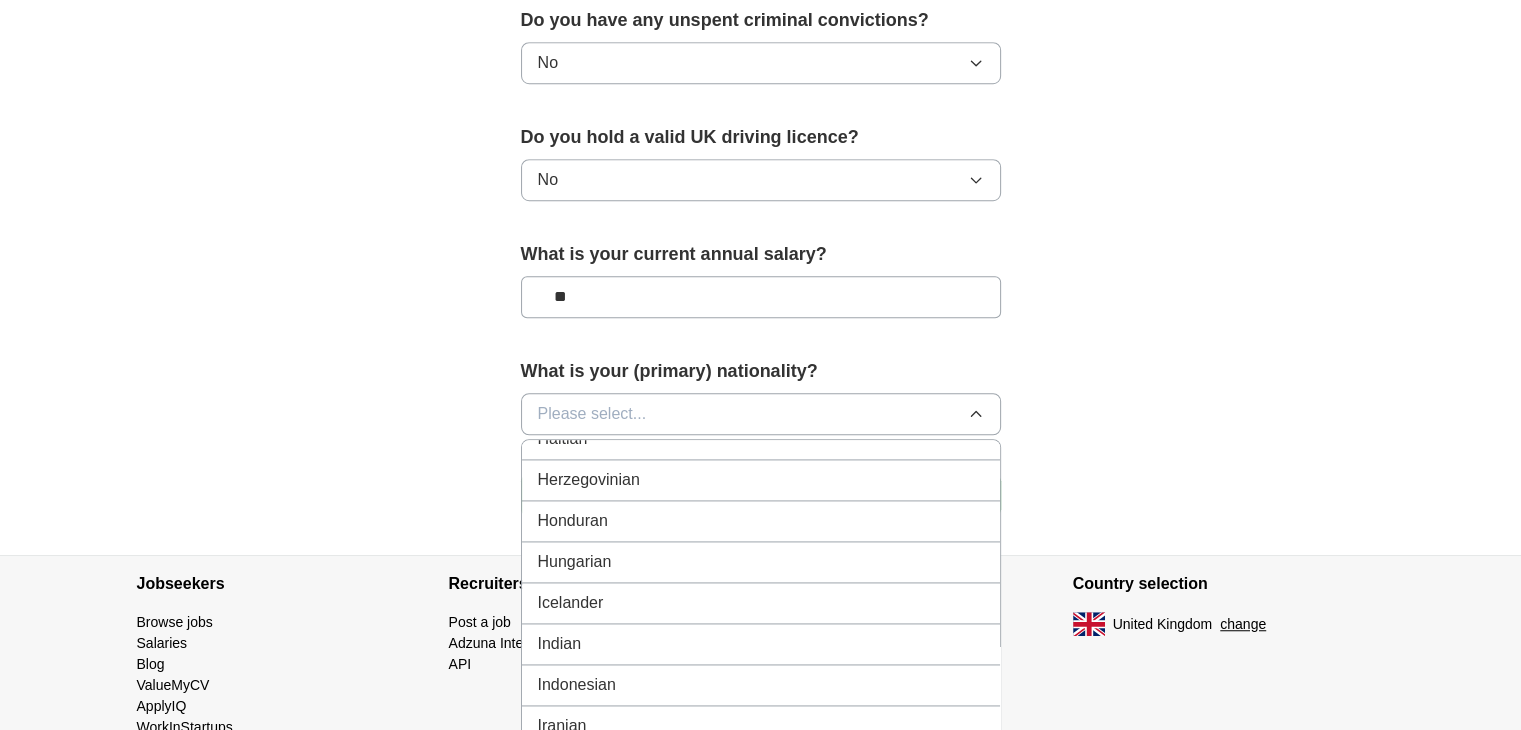 scroll, scrollTop: 3100, scrollLeft: 0, axis: vertical 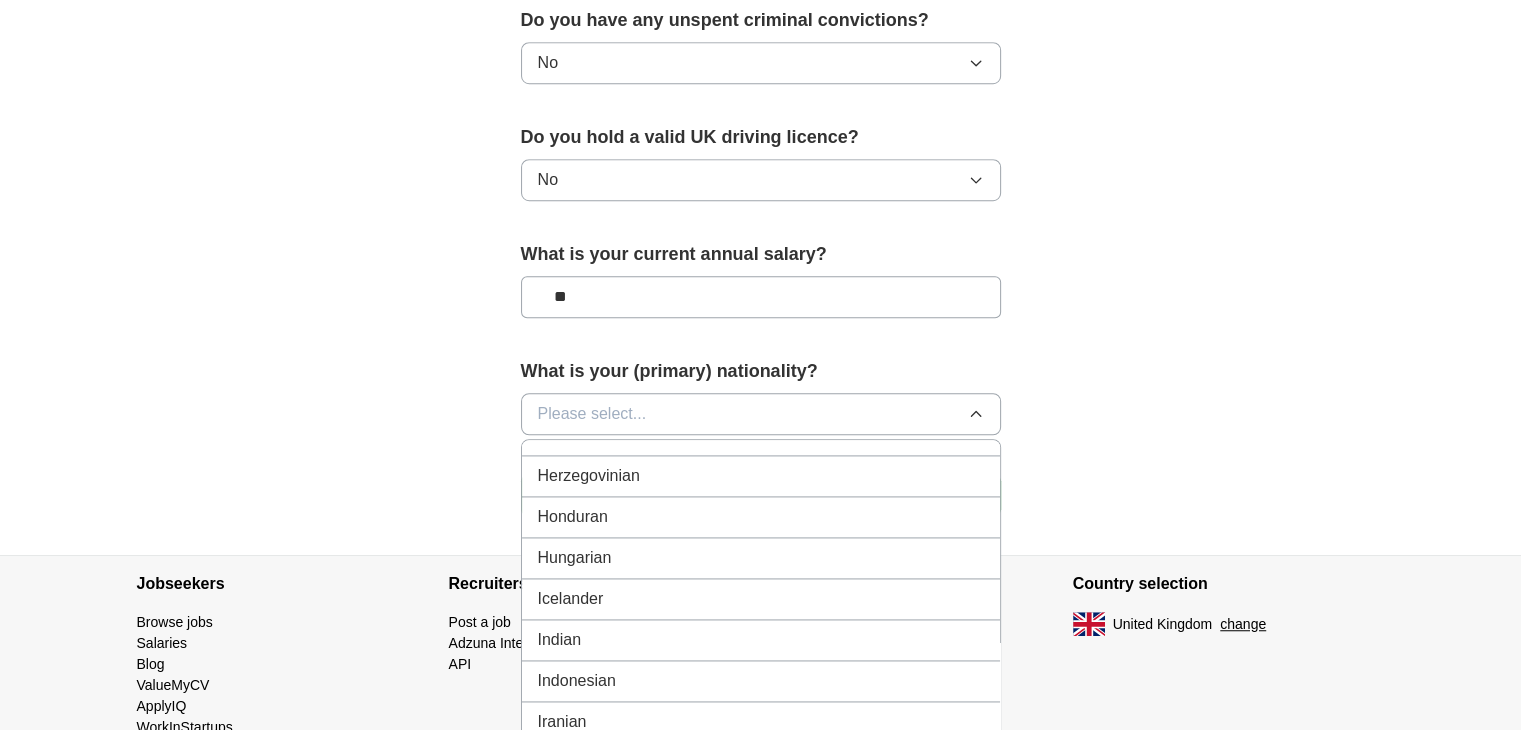 click on "Indian" at bounding box center [761, 640] 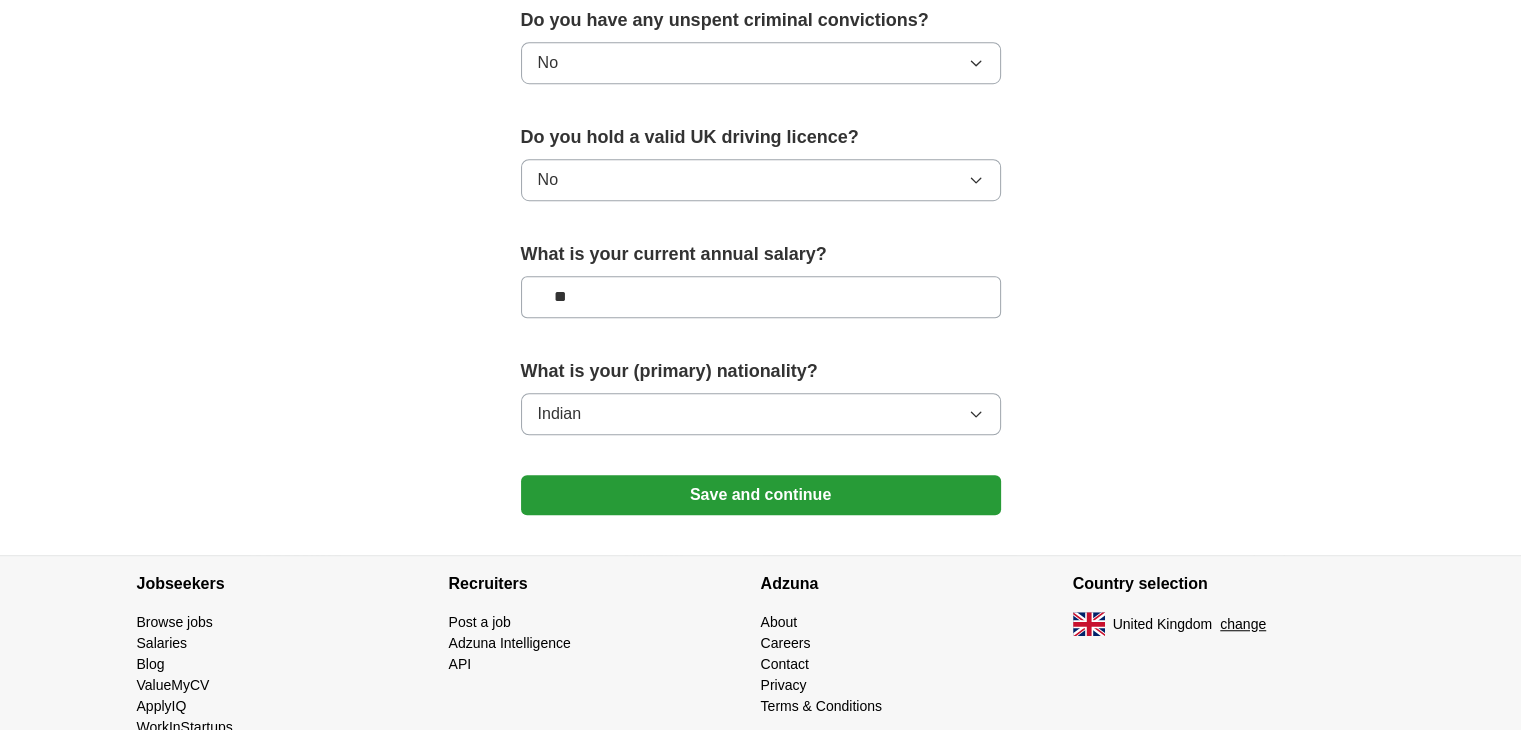 click on "Save and continue" at bounding box center [761, 495] 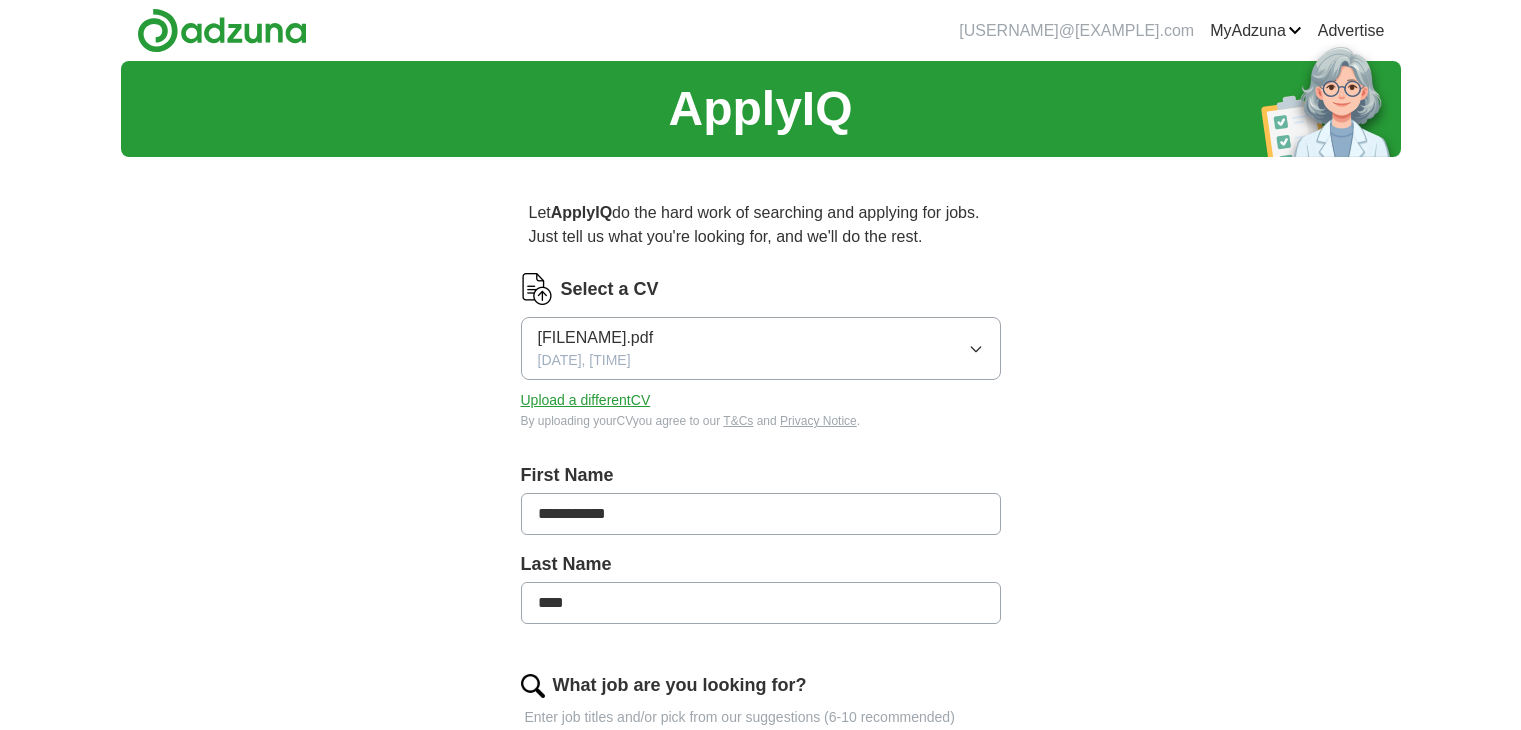 scroll, scrollTop: 0, scrollLeft: 0, axis: both 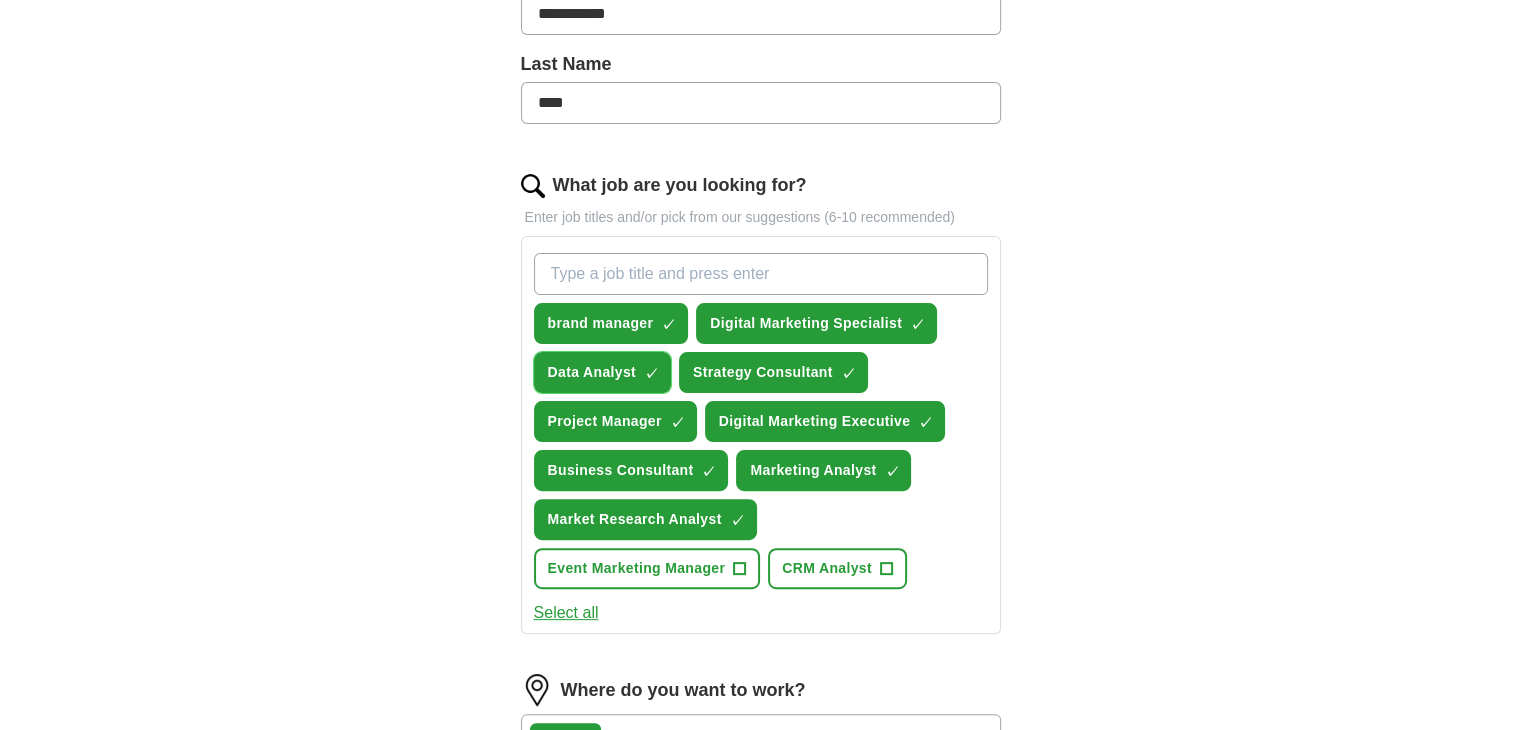 click on "×" at bounding box center [0, 0] 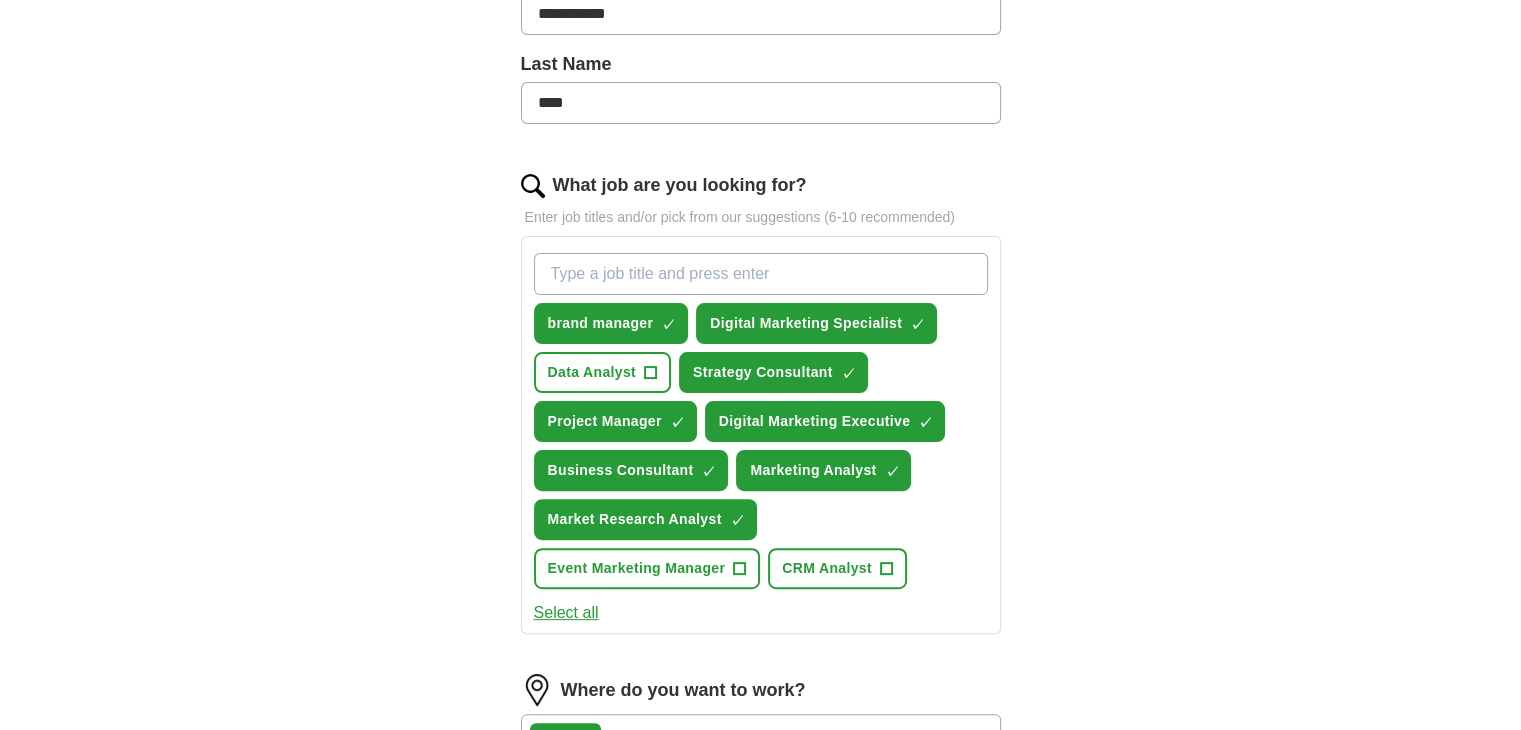 click on "What job are you looking for?" at bounding box center [761, 274] 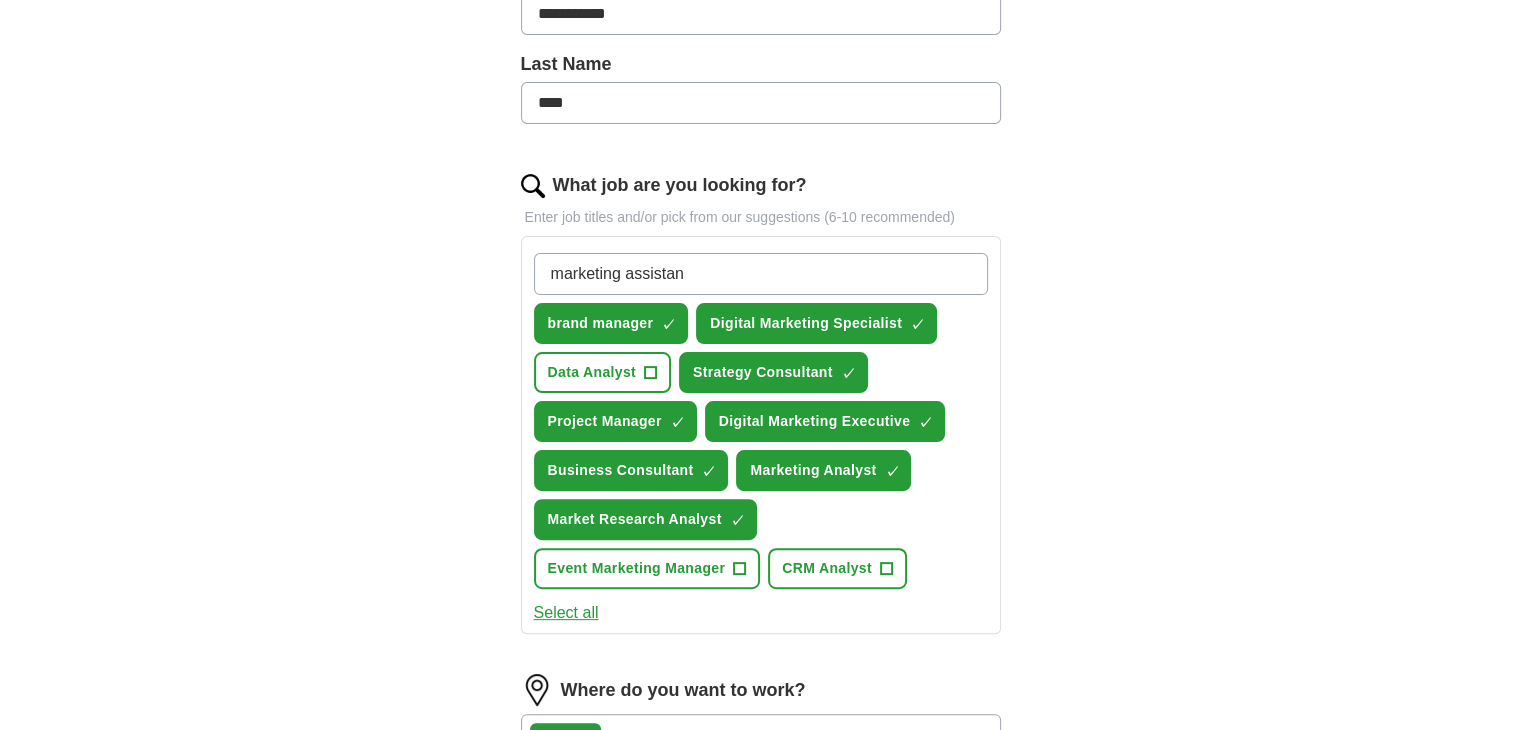 type on "marketing assistant" 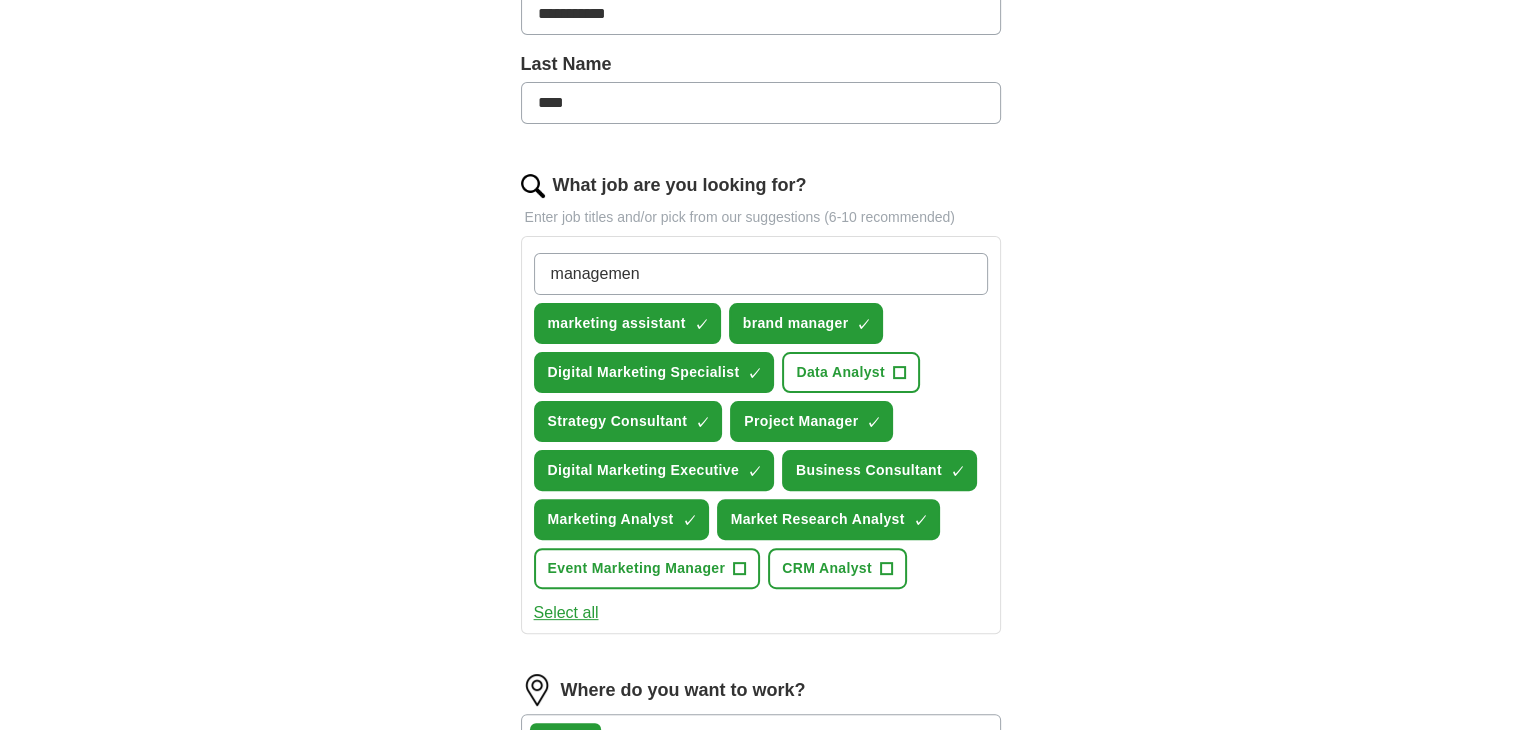 type on "management" 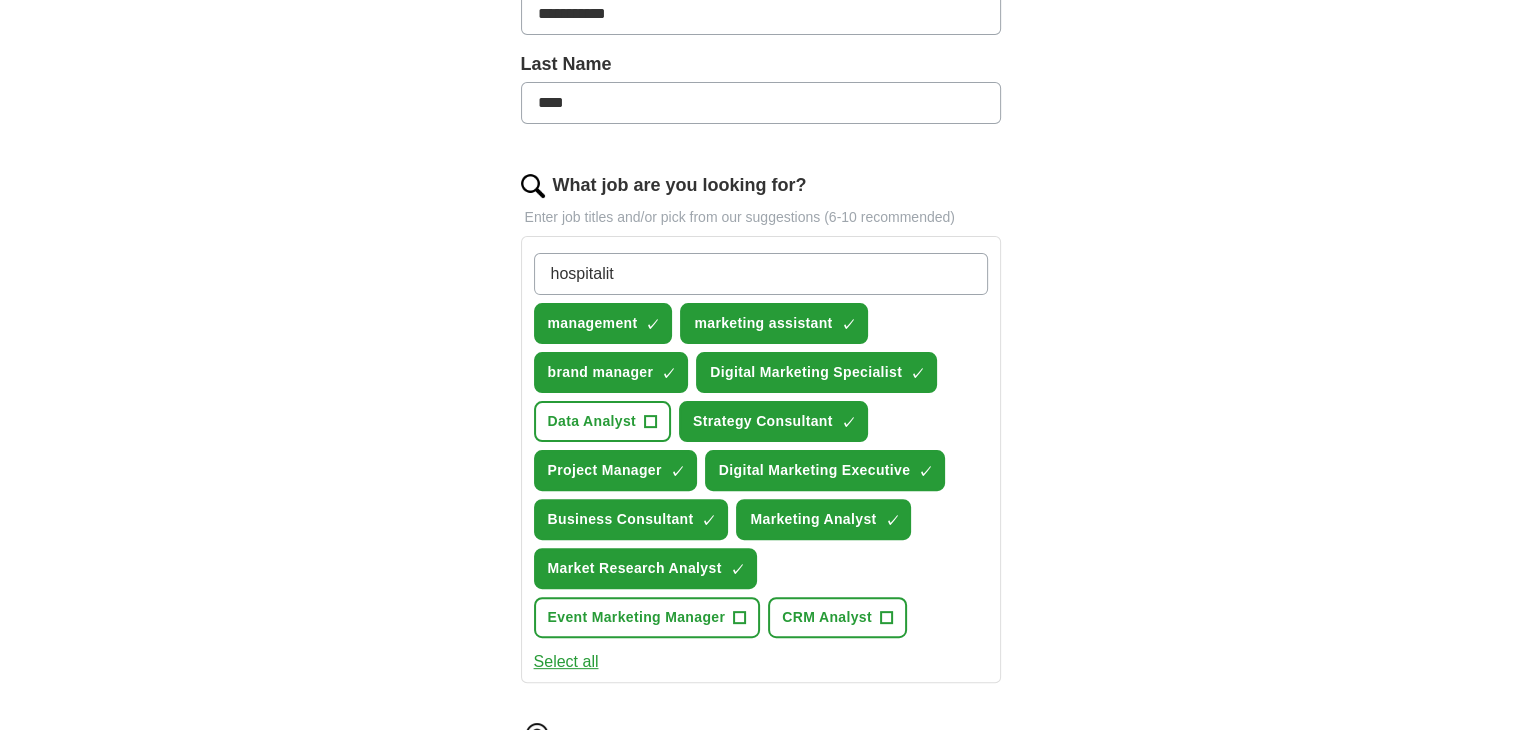 type on "hospitality" 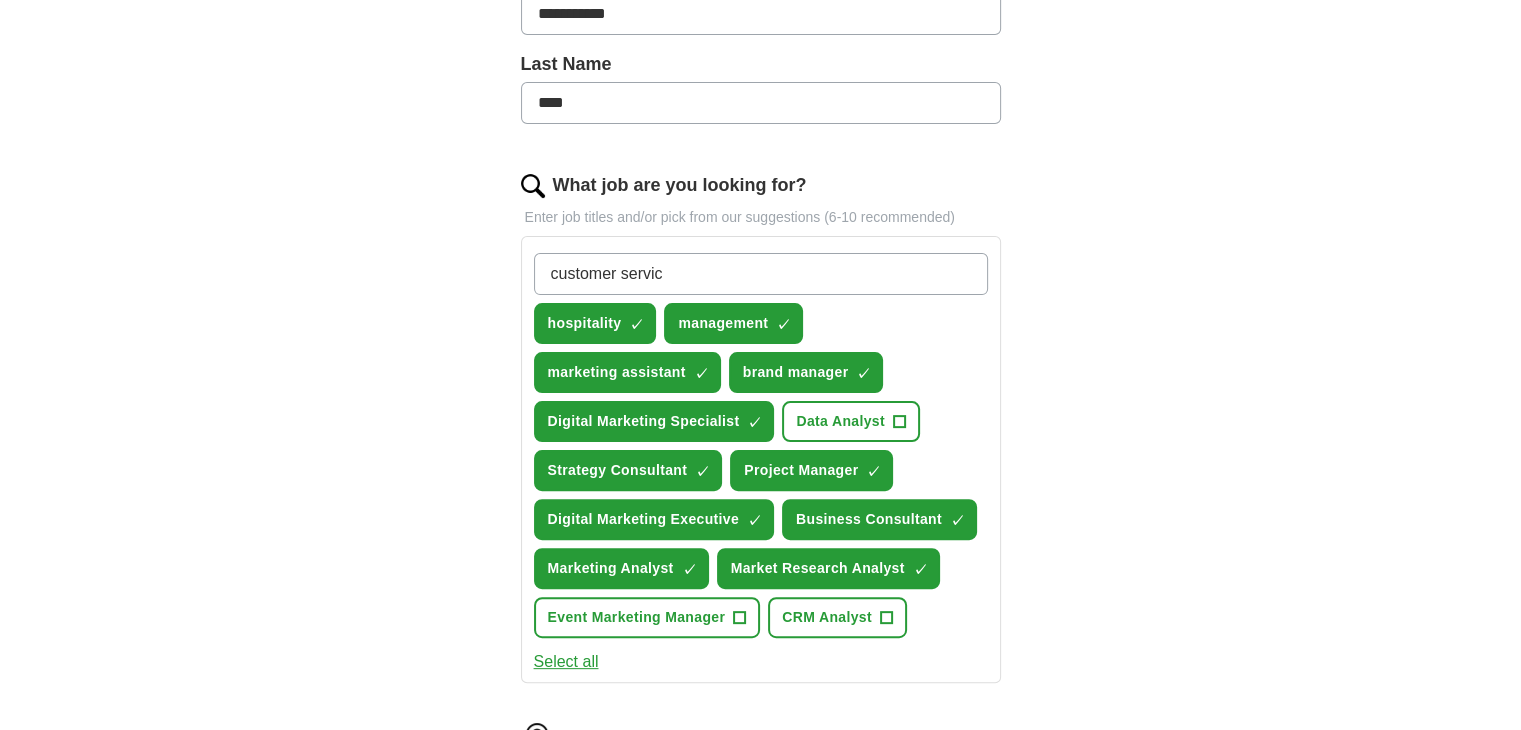 type on "customer service" 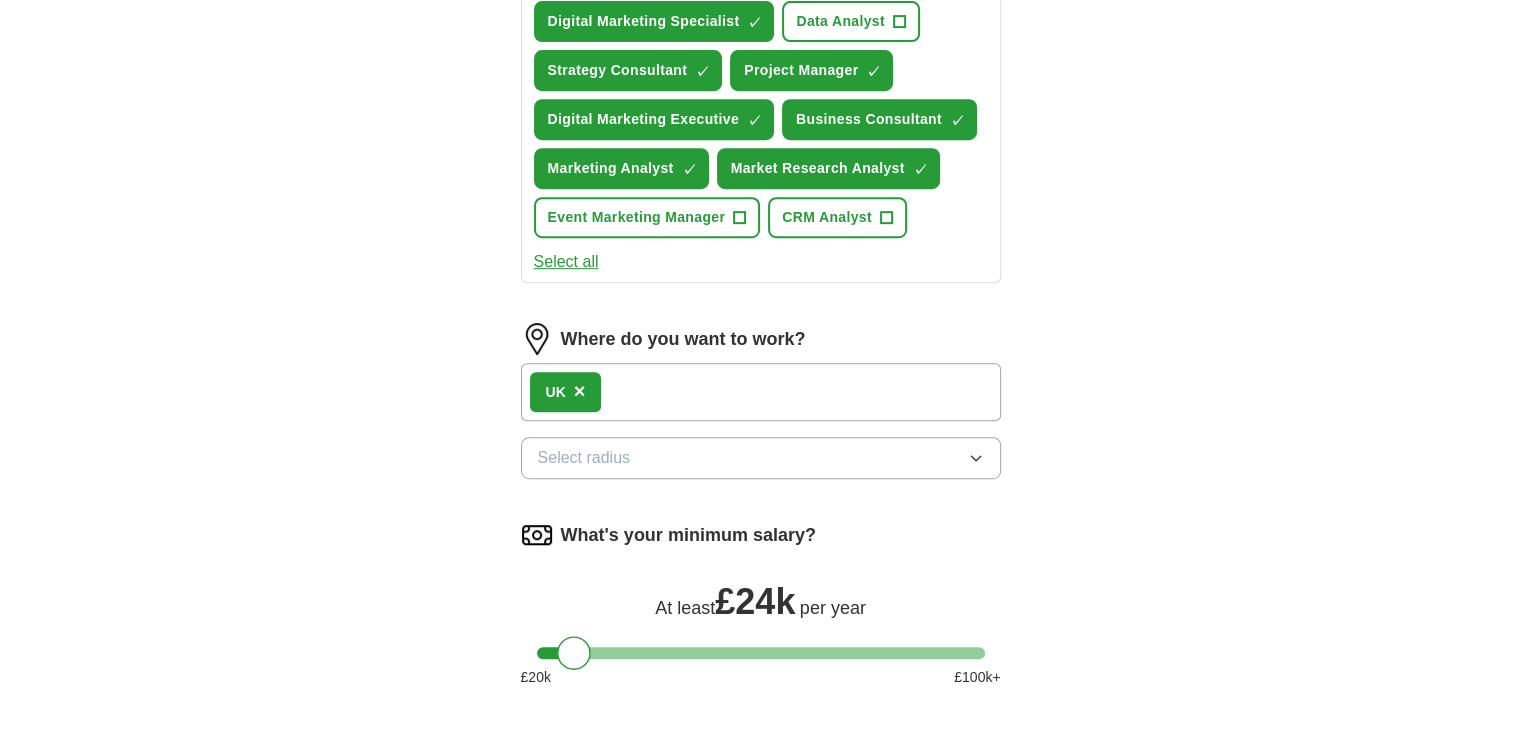 scroll, scrollTop: 500, scrollLeft: 0, axis: vertical 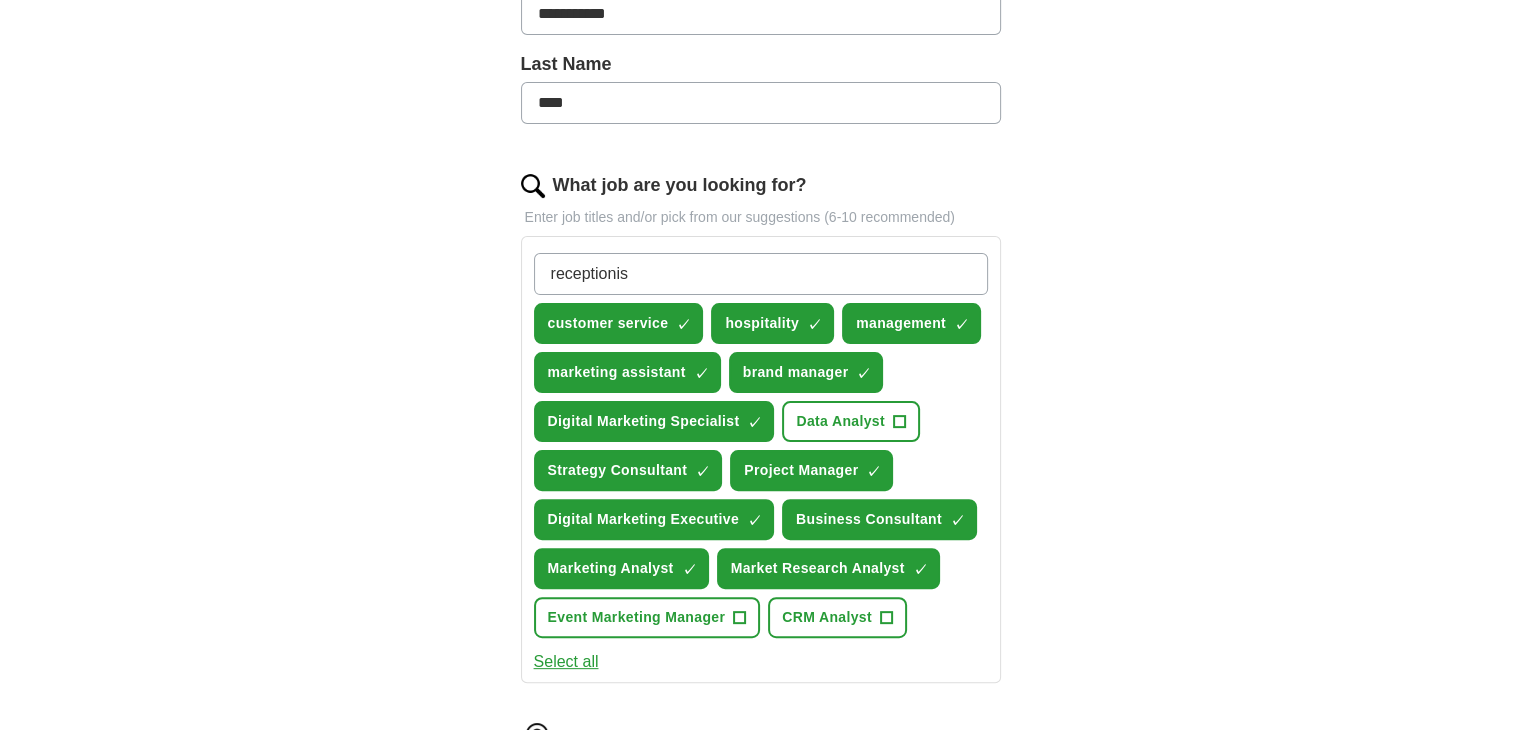 type on "receptionist" 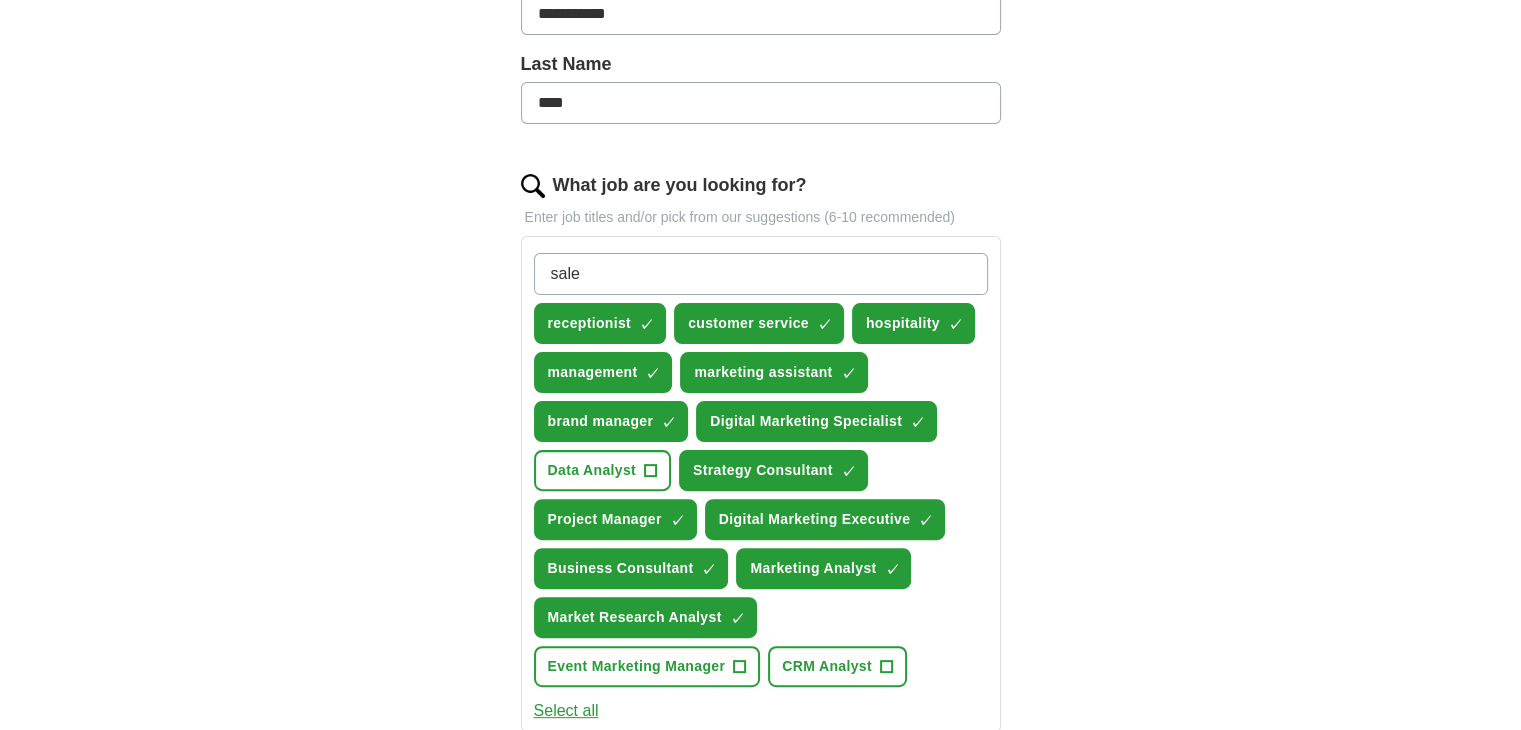 type on "sales" 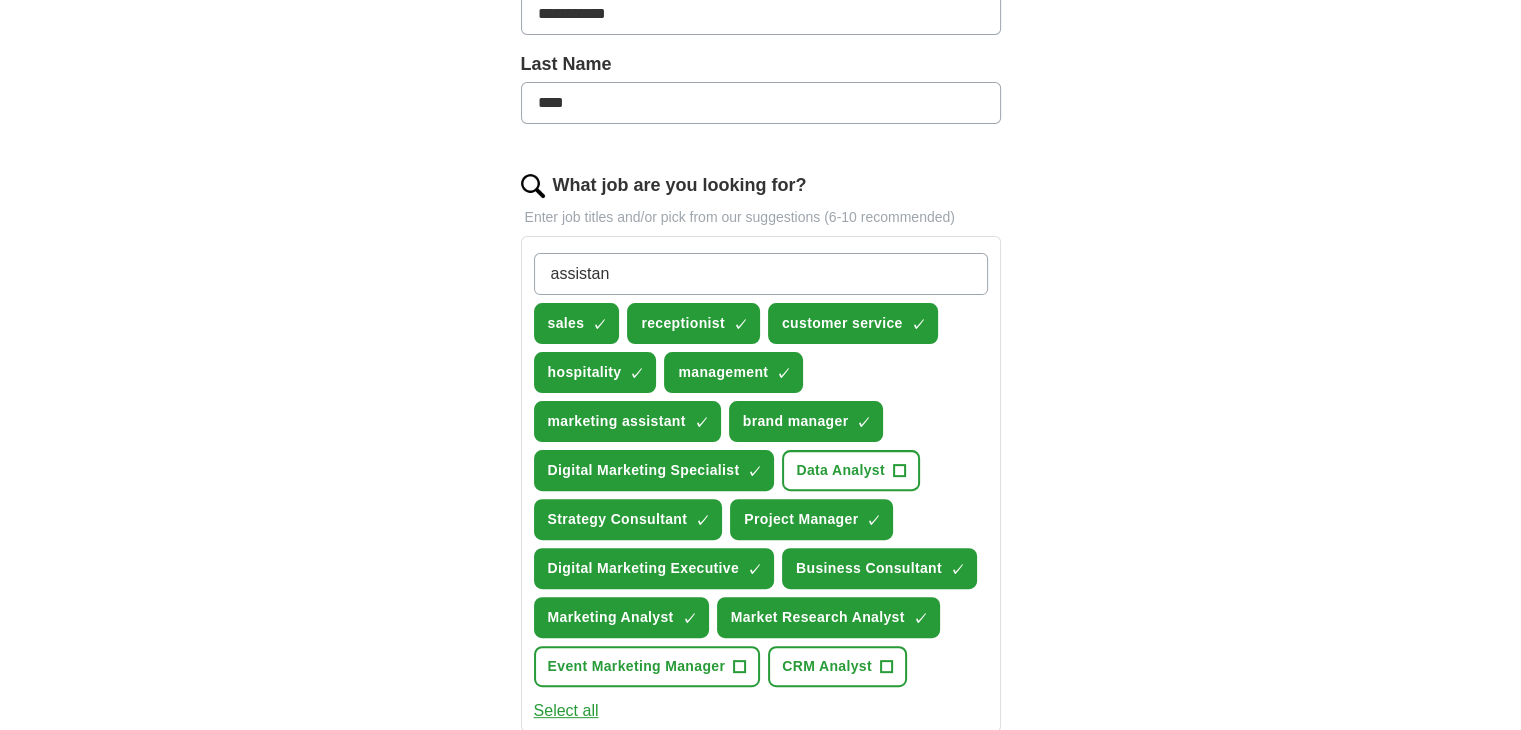 type on "assistant" 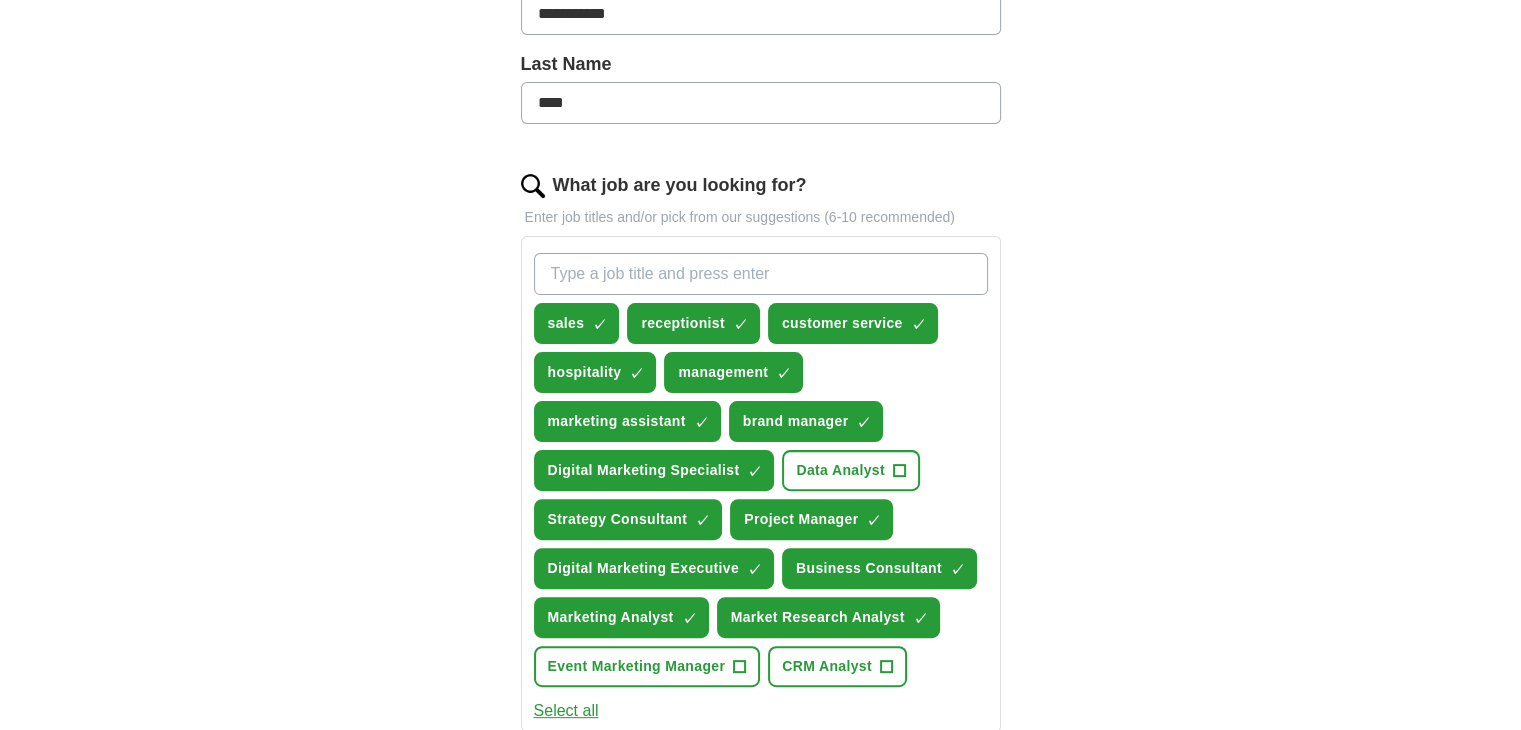 type on "\" 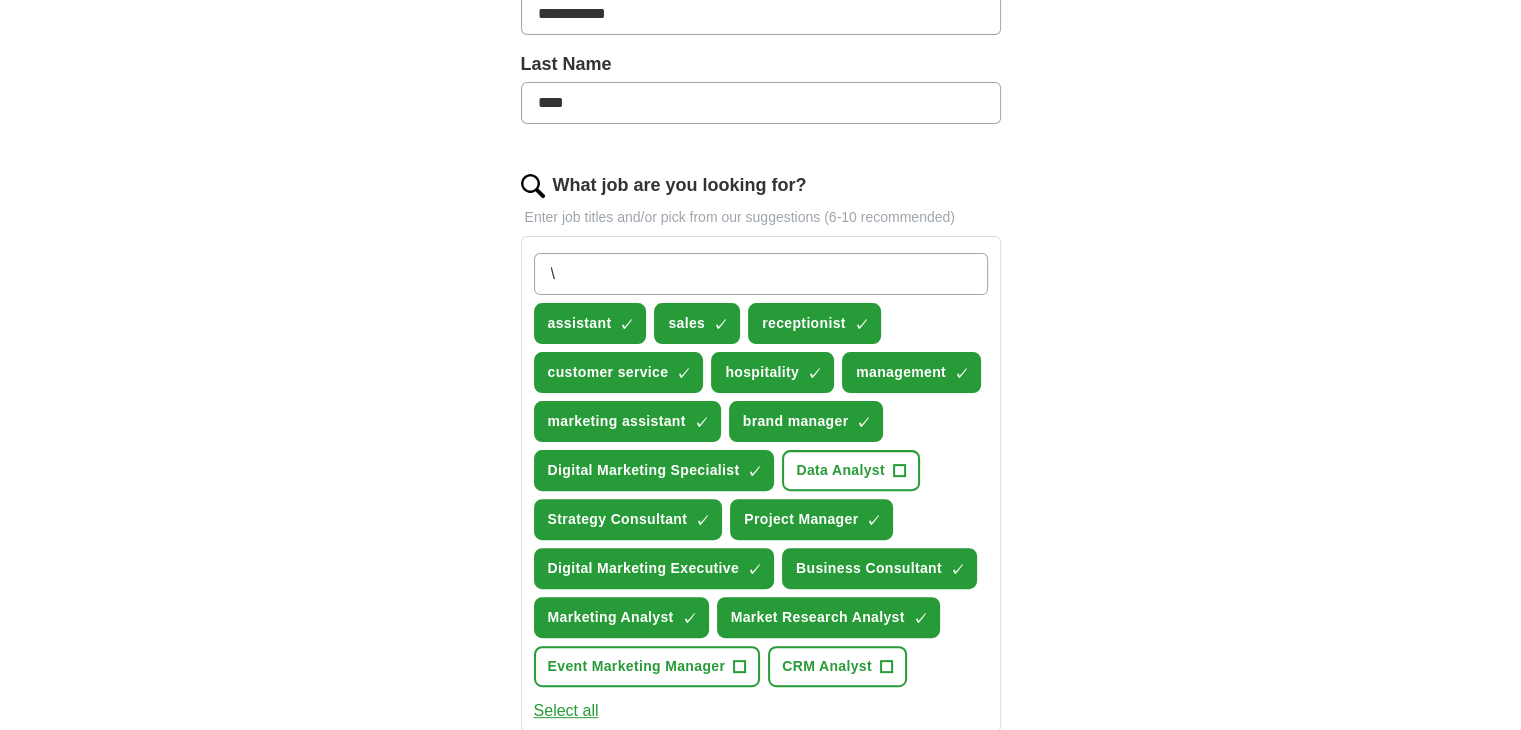 type 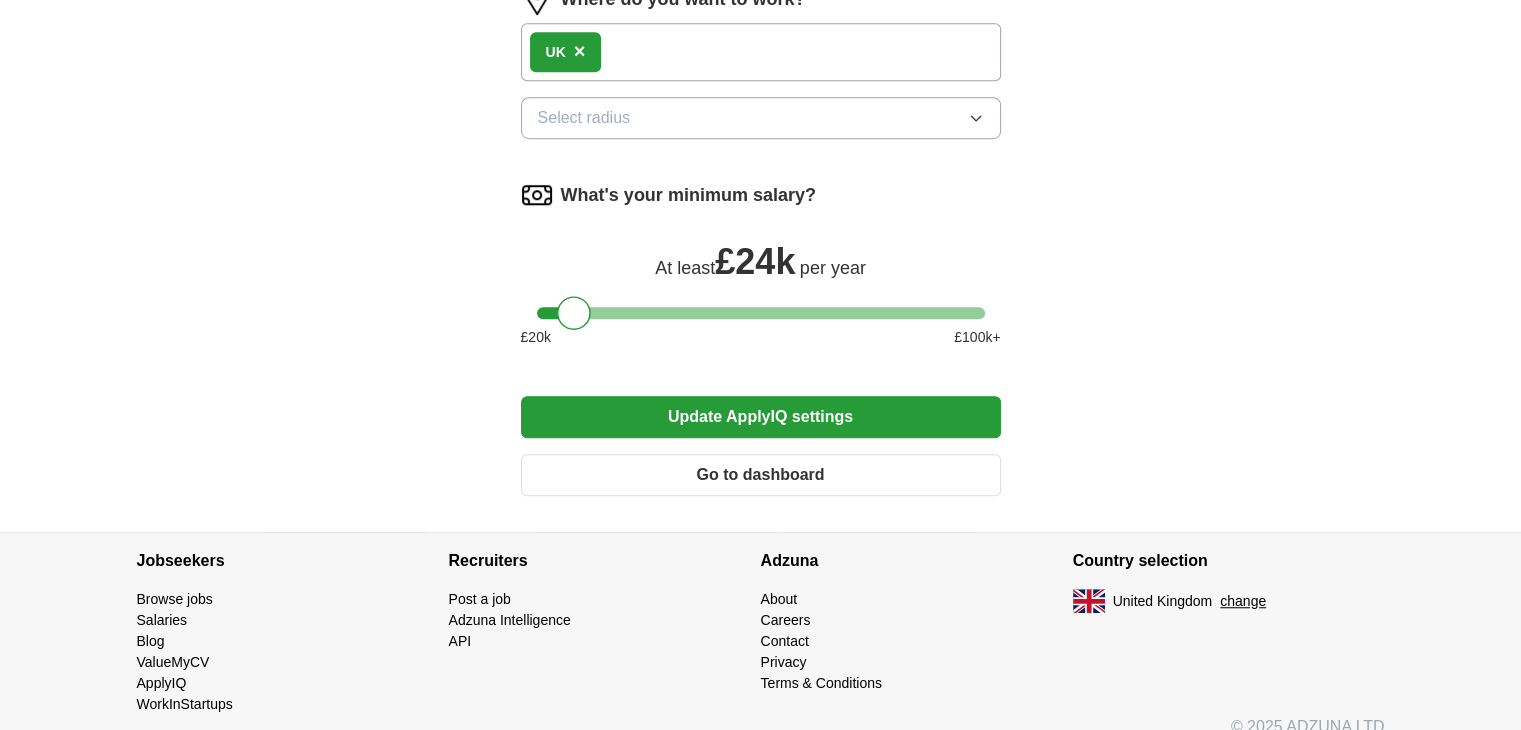 scroll, scrollTop: 1300, scrollLeft: 0, axis: vertical 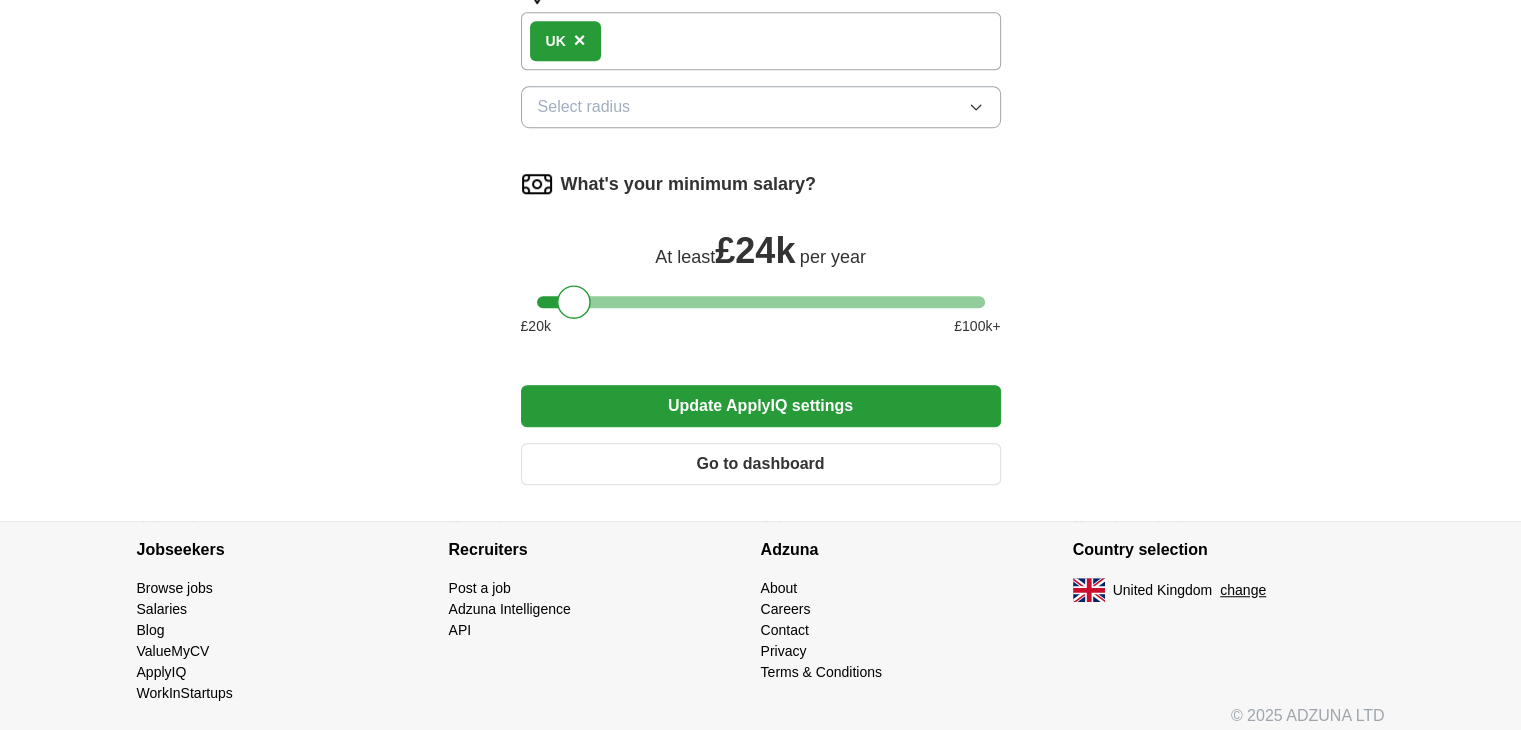 click on "Update ApplyIQ settings" at bounding box center [761, 406] 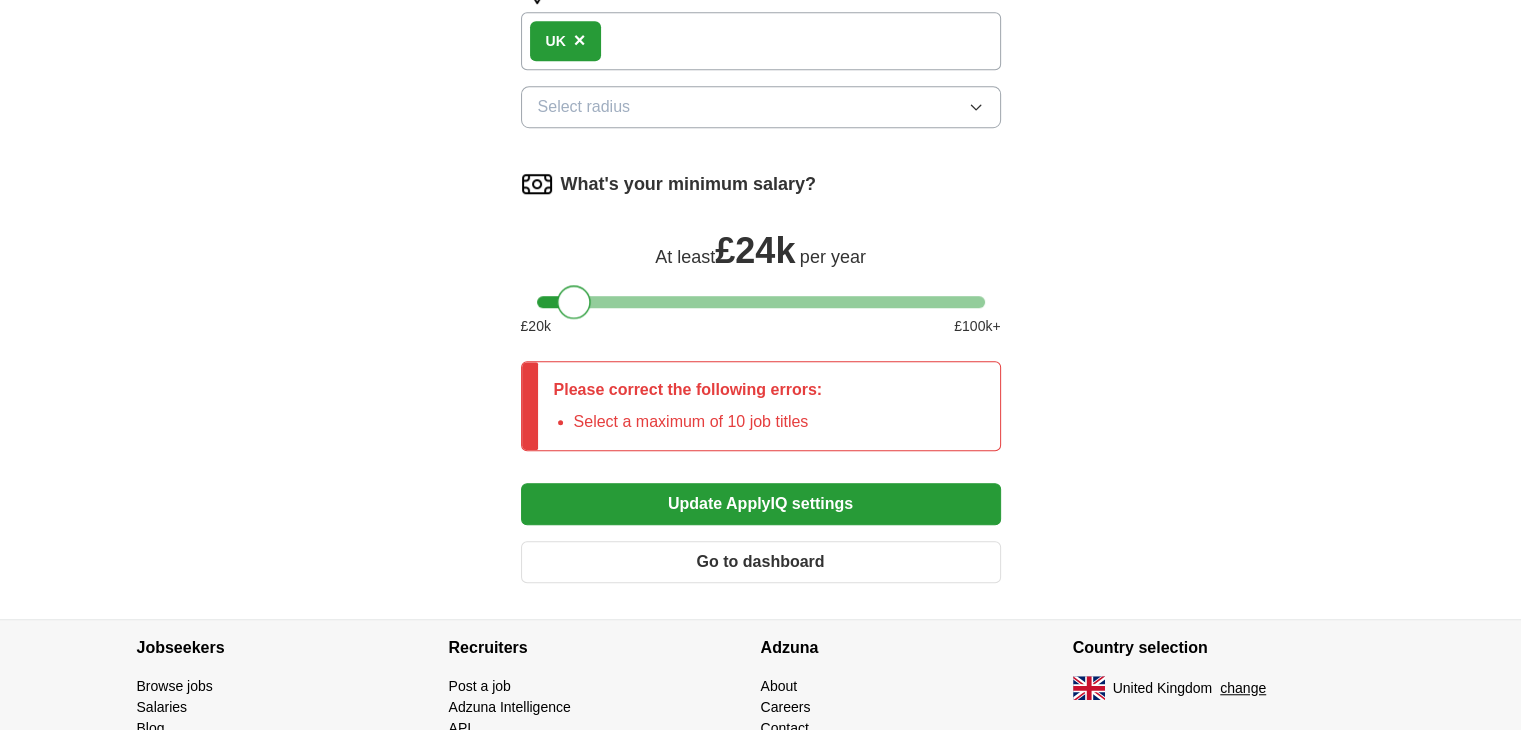 click at bounding box center (574, 302) 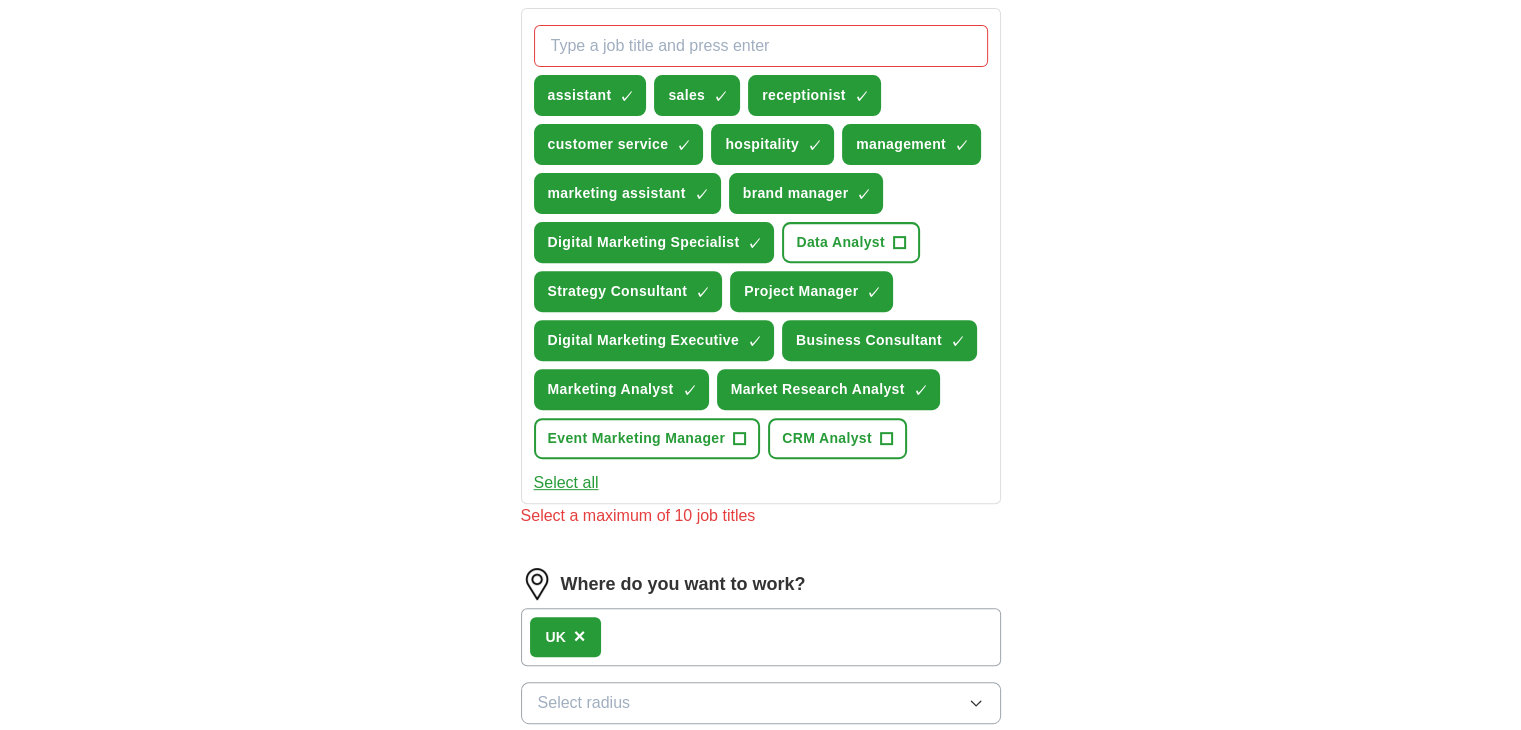scroll, scrollTop: 724, scrollLeft: 0, axis: vertical 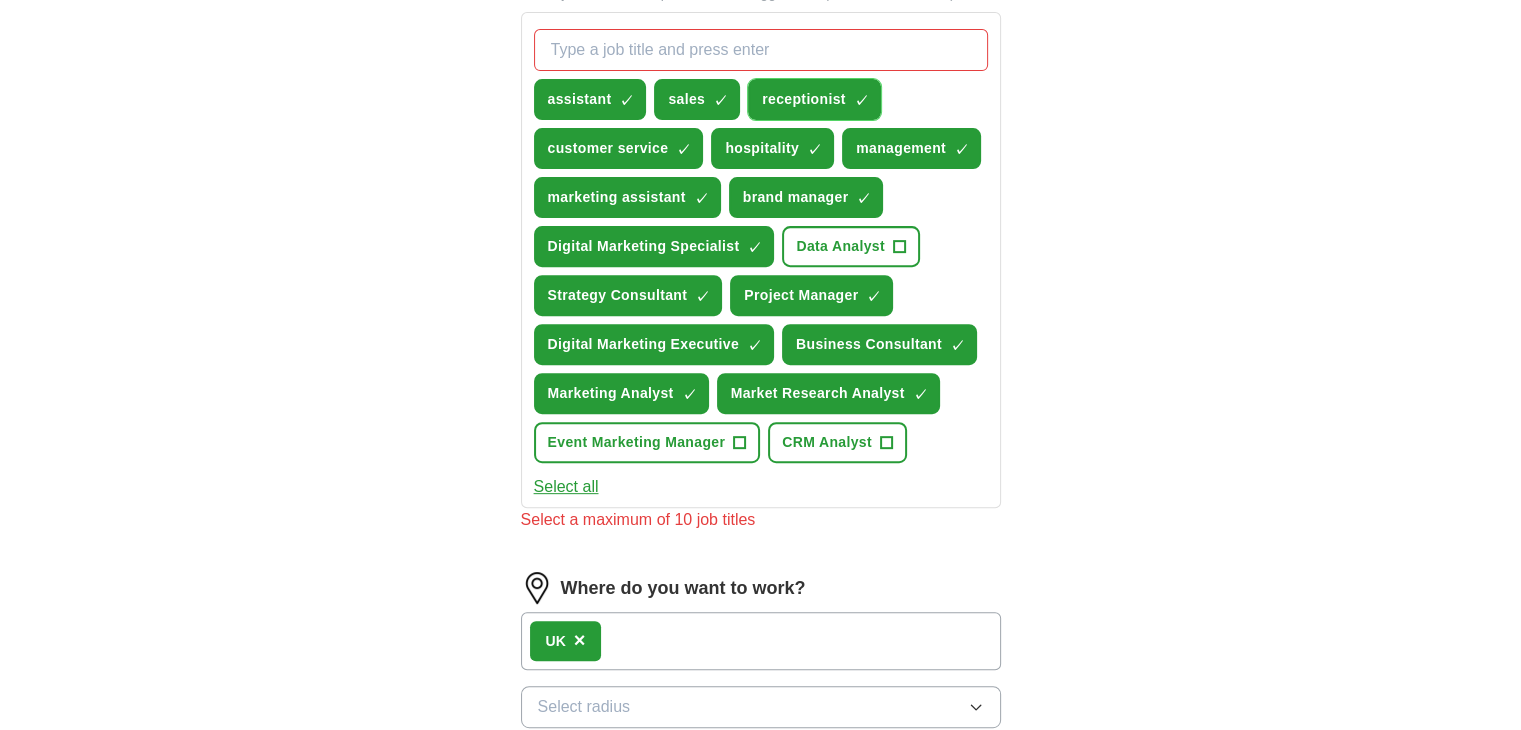 click on "×" at bounding box center (0, 0) 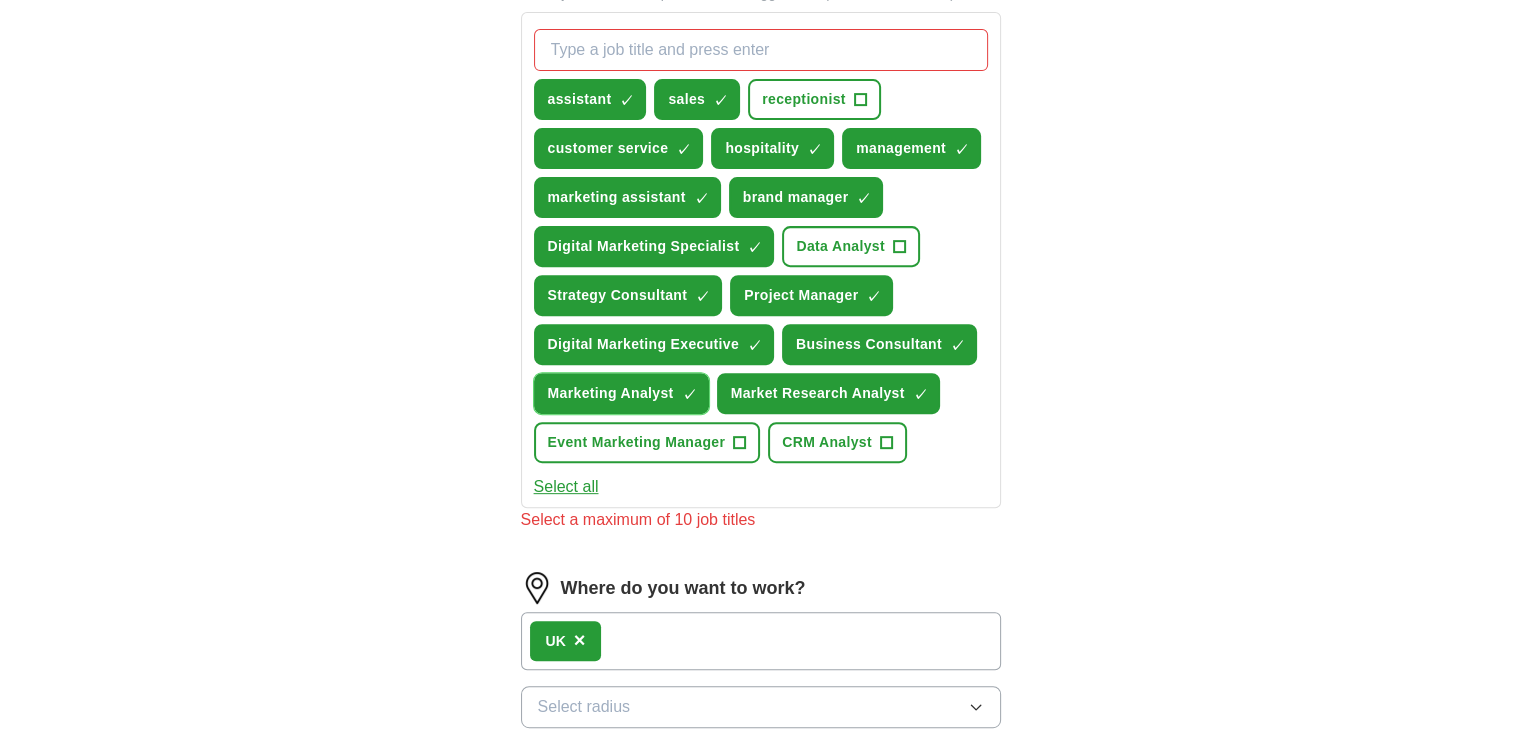 click on "×" at bounding box center (0, 0) 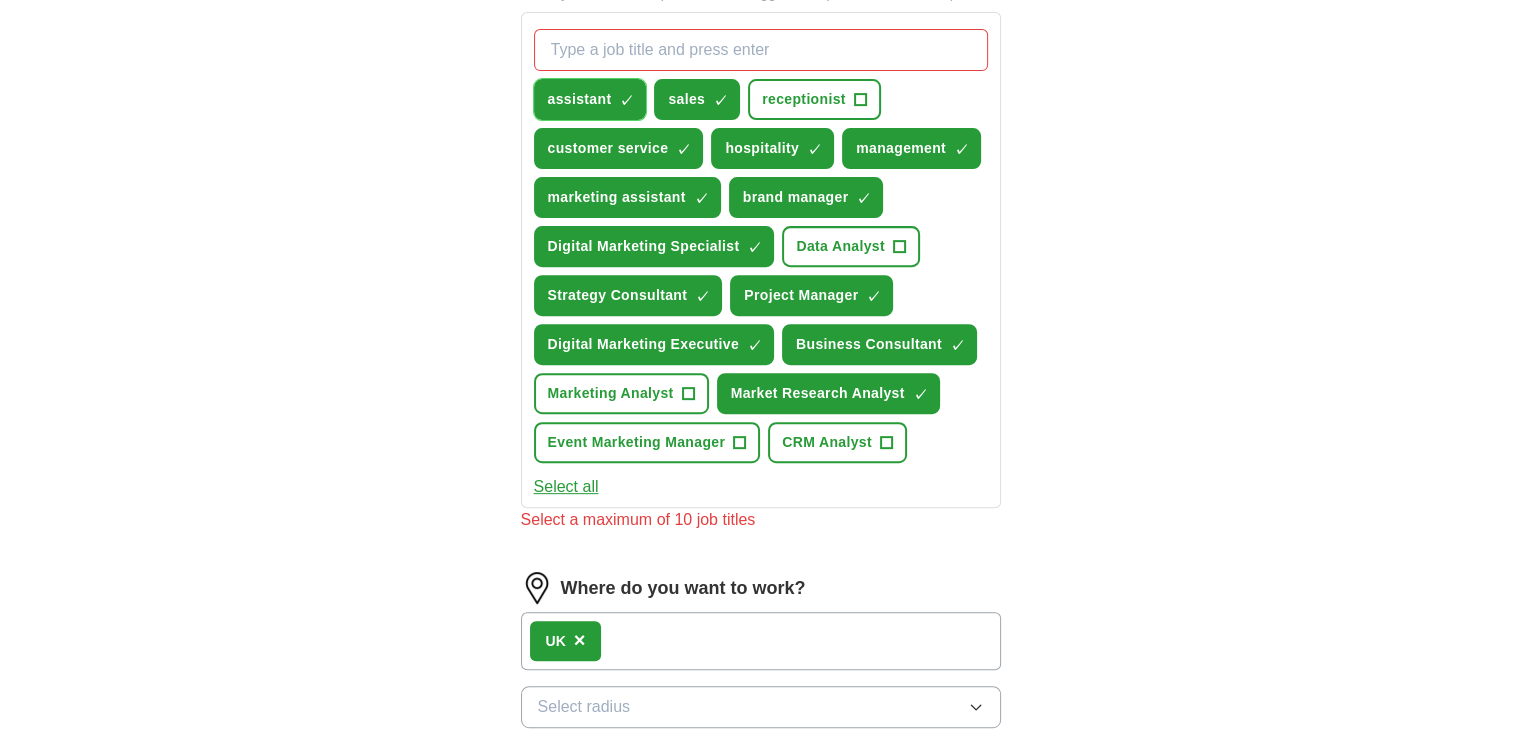 click on "×" at bounding box center [0, 0] 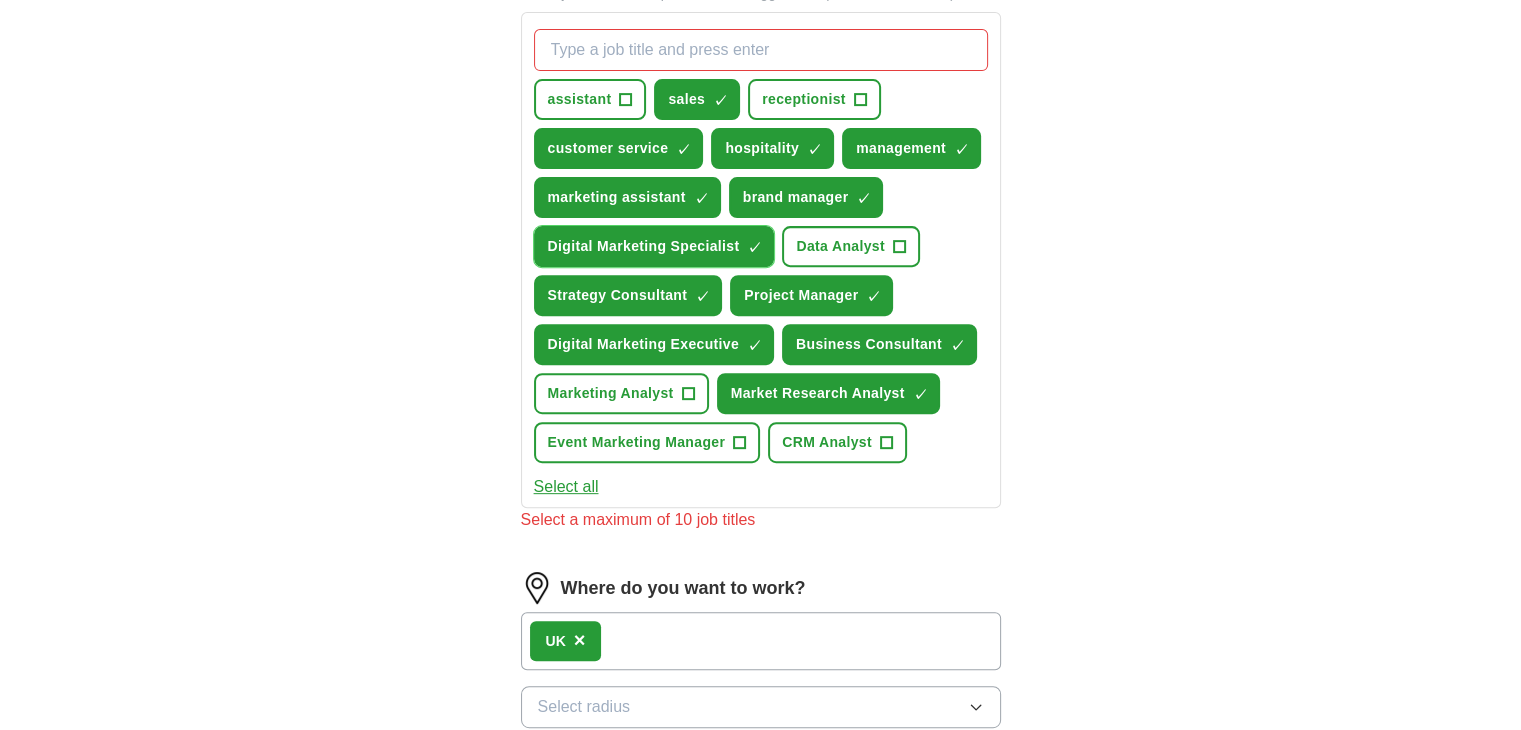 click on "×" at bounding box center [0, 0] 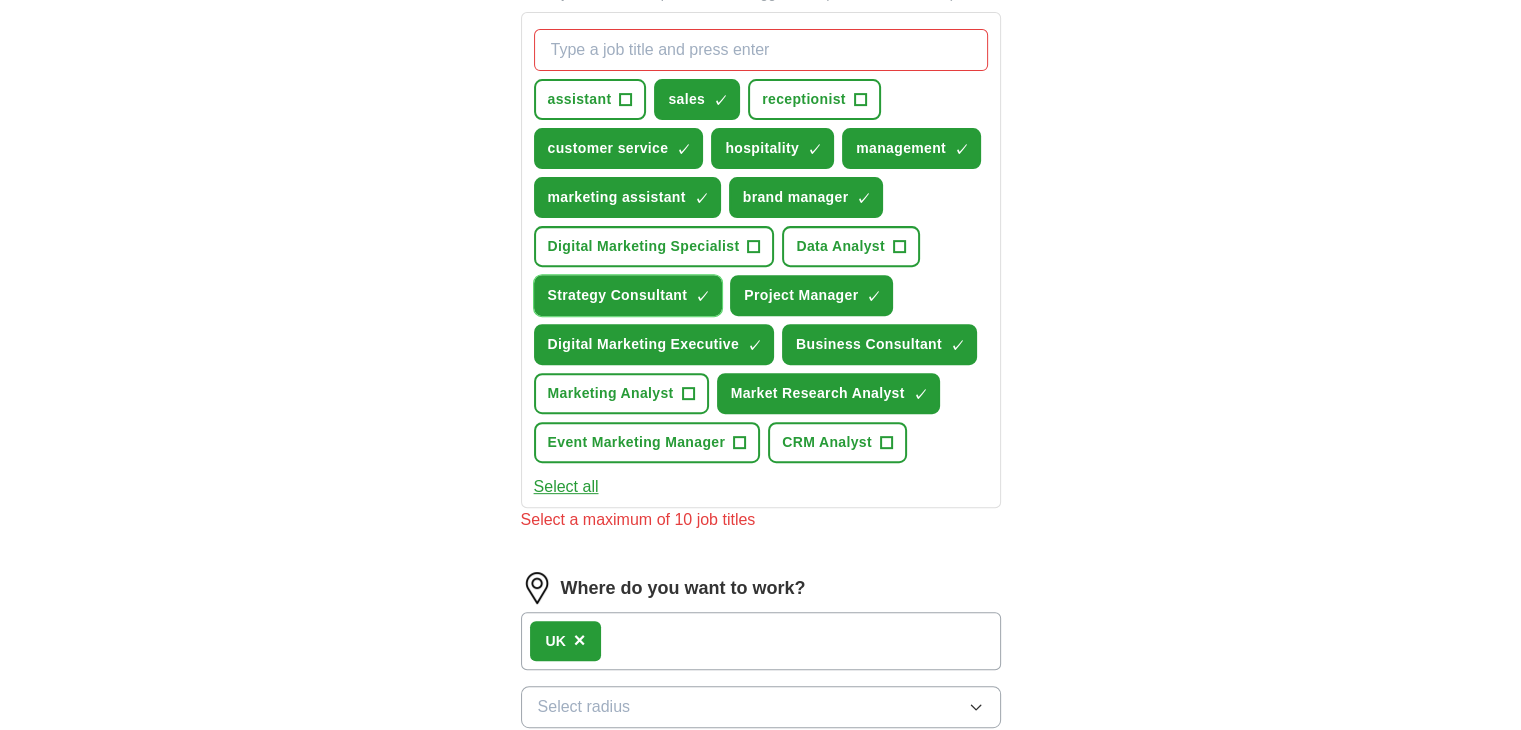 click on "×" at bounding box center (0, 0) 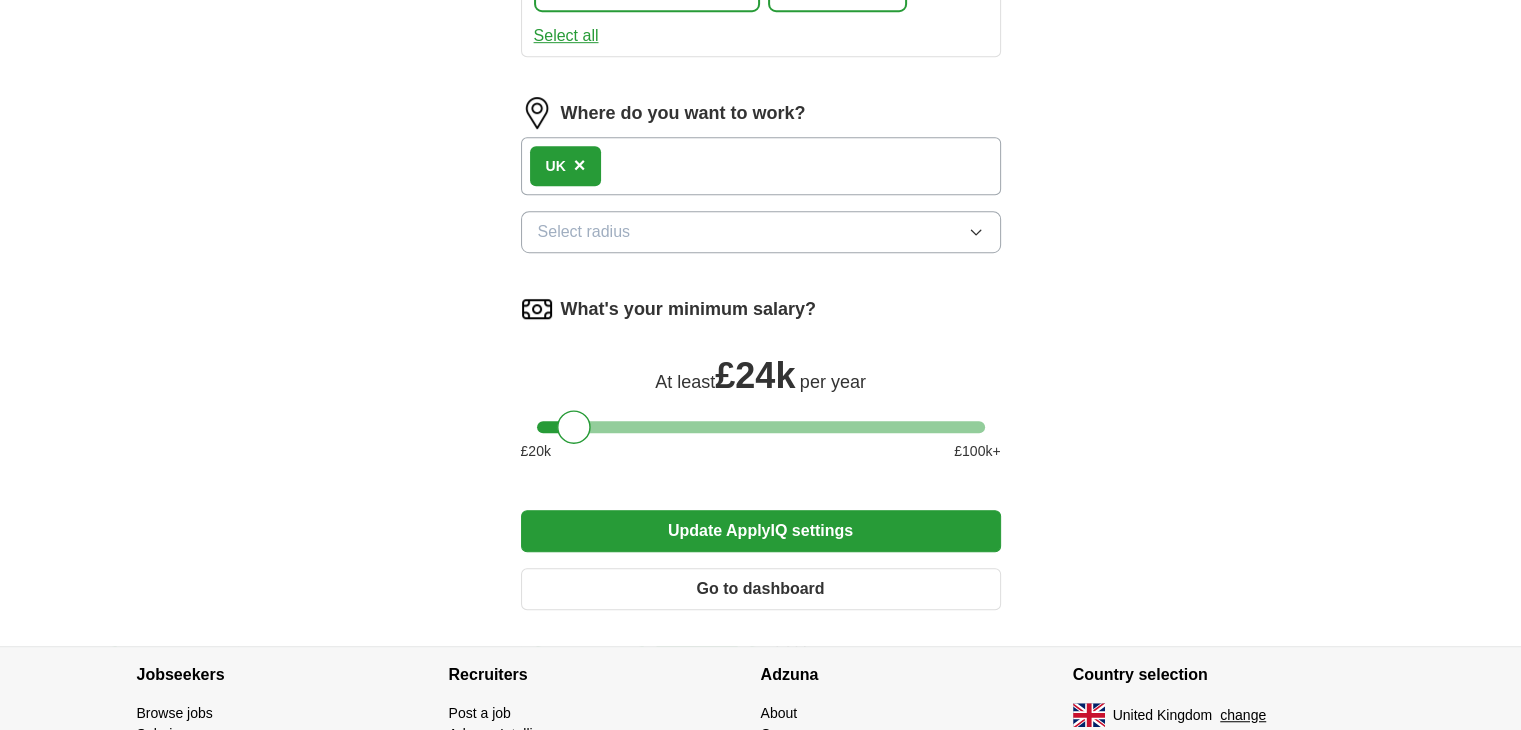 scroll, scrollTop: 1304, scrollLeft: 0, axis: vertical 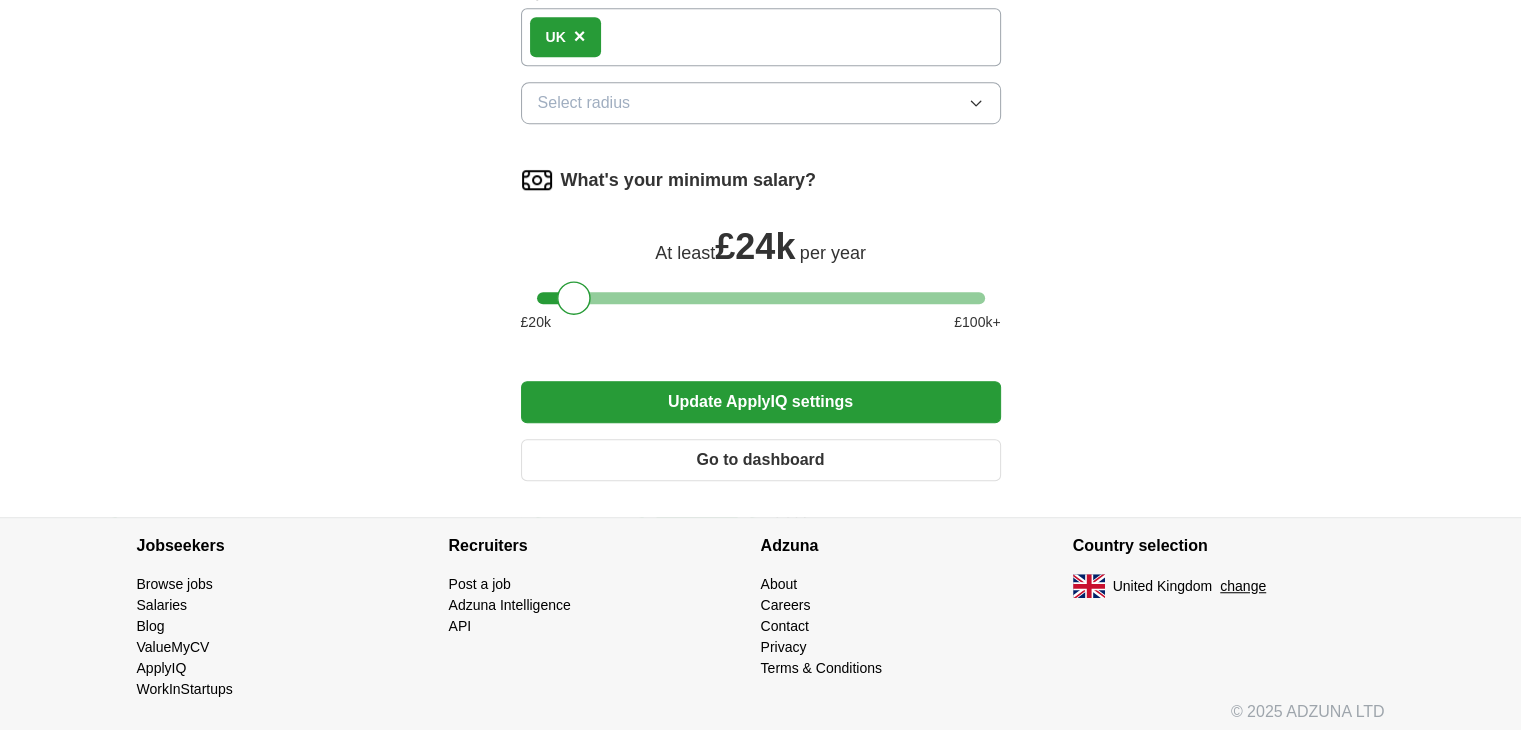 click on "Update ApplyIQ settings" at bounding box center [761, 402] 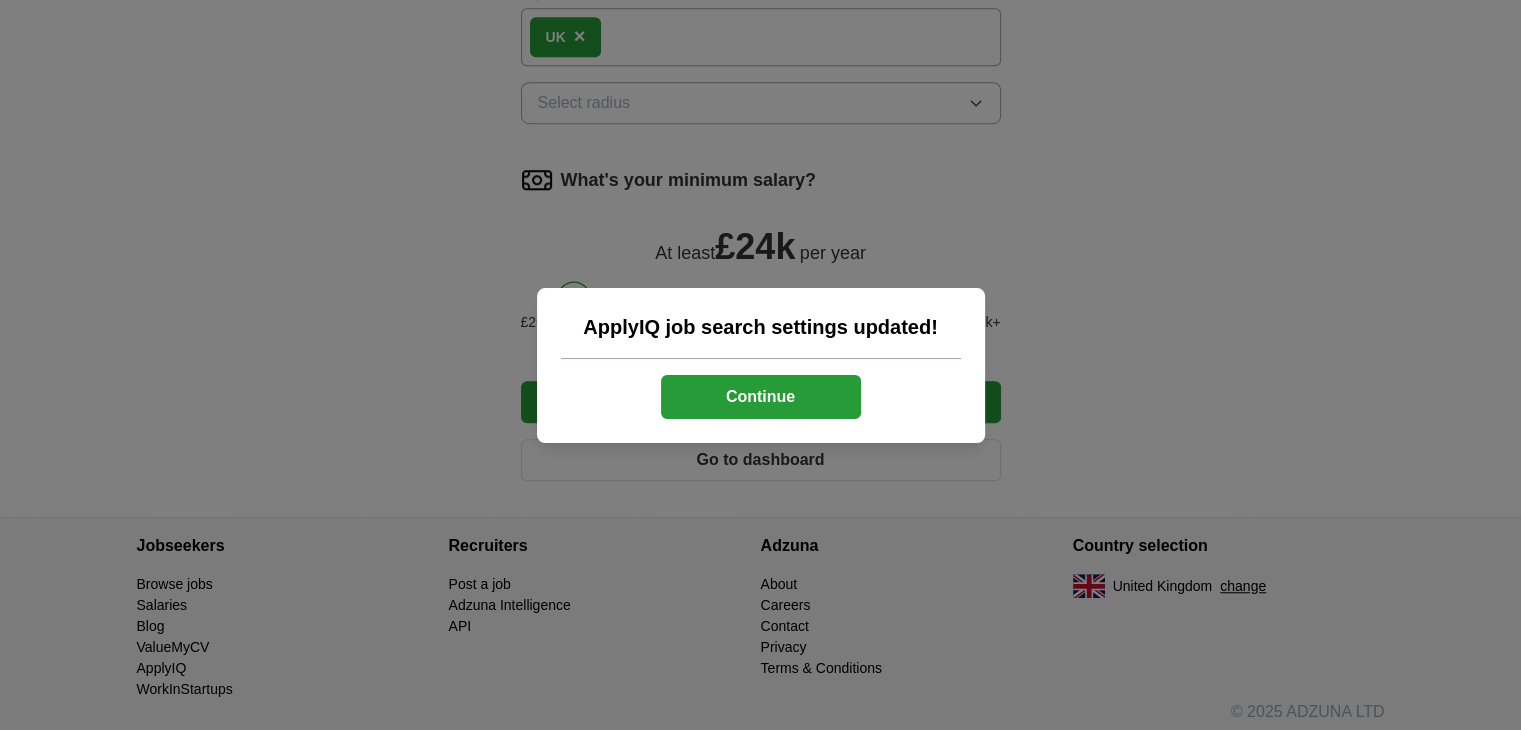 click on "Continue" at bounding box center [761, 397] 